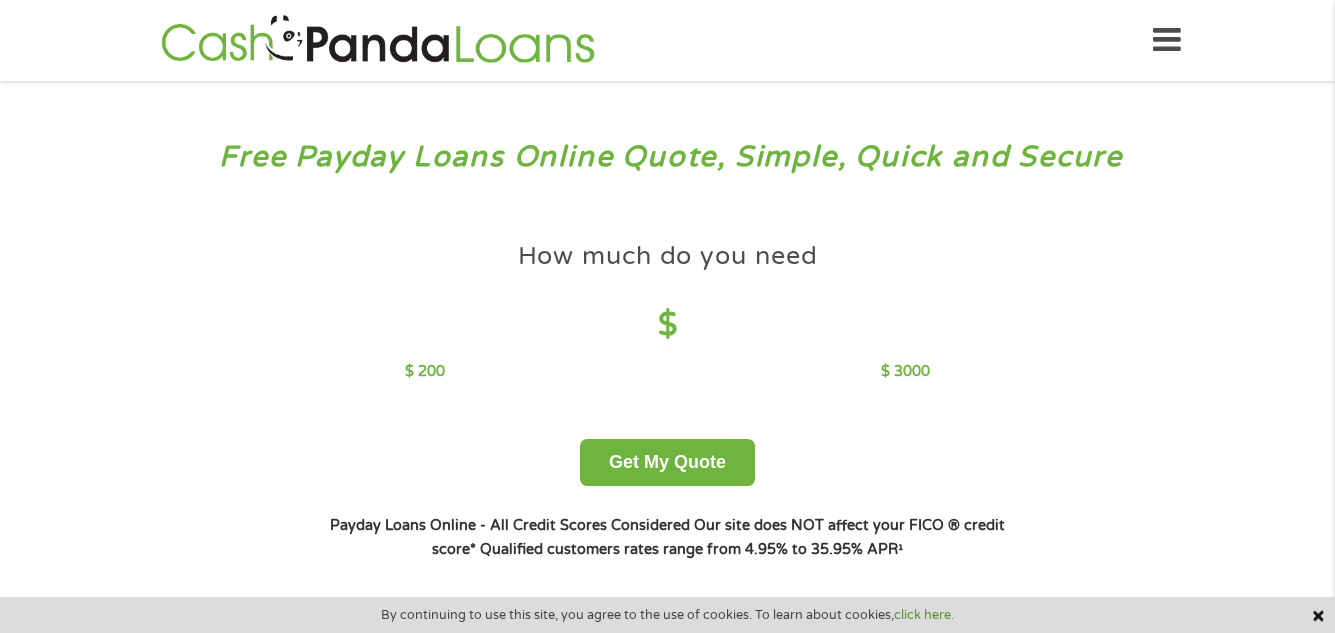 scroll, scrollTop: 0, scrollLeft: 0, axis: both 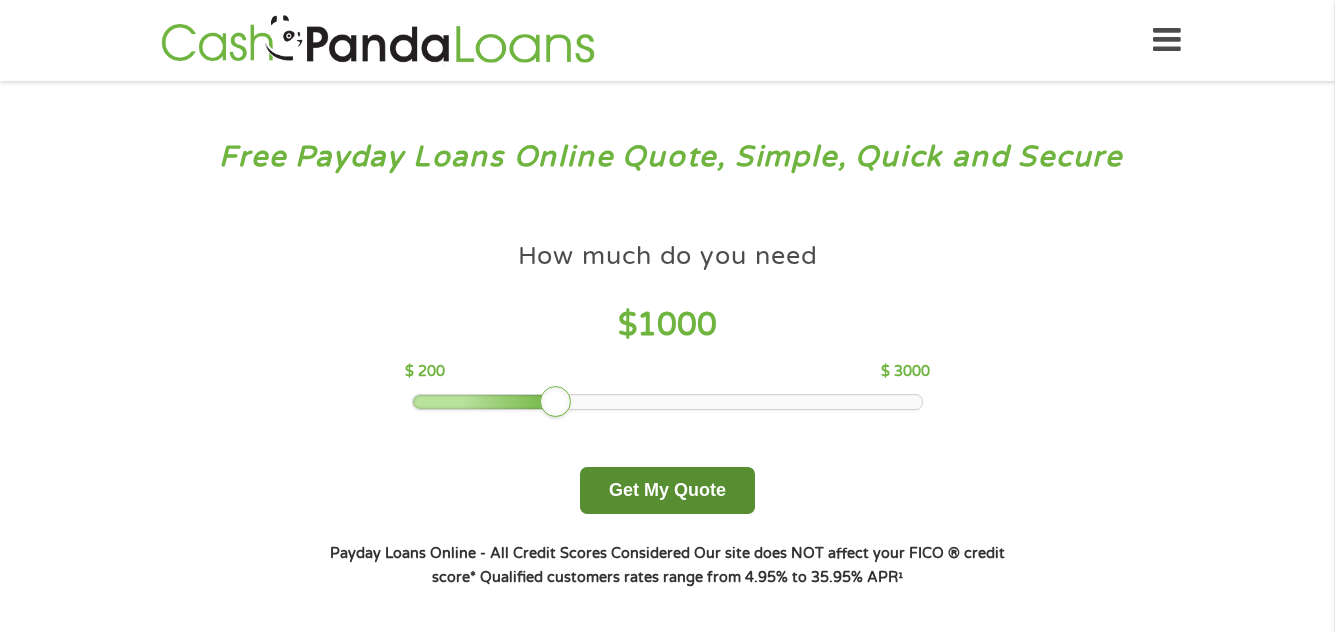 click on "Get My Quote" at bounding box center [667, 490] 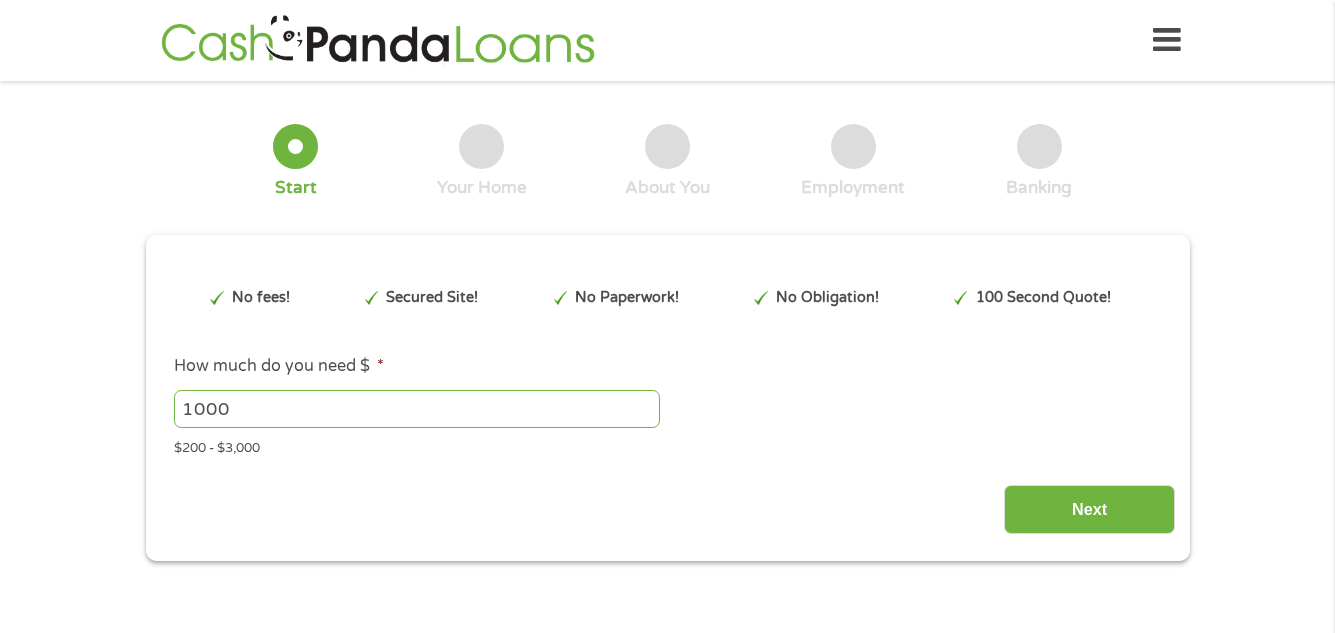 scroll, scrollTop: 0, scrollLeft: 0, axis: both 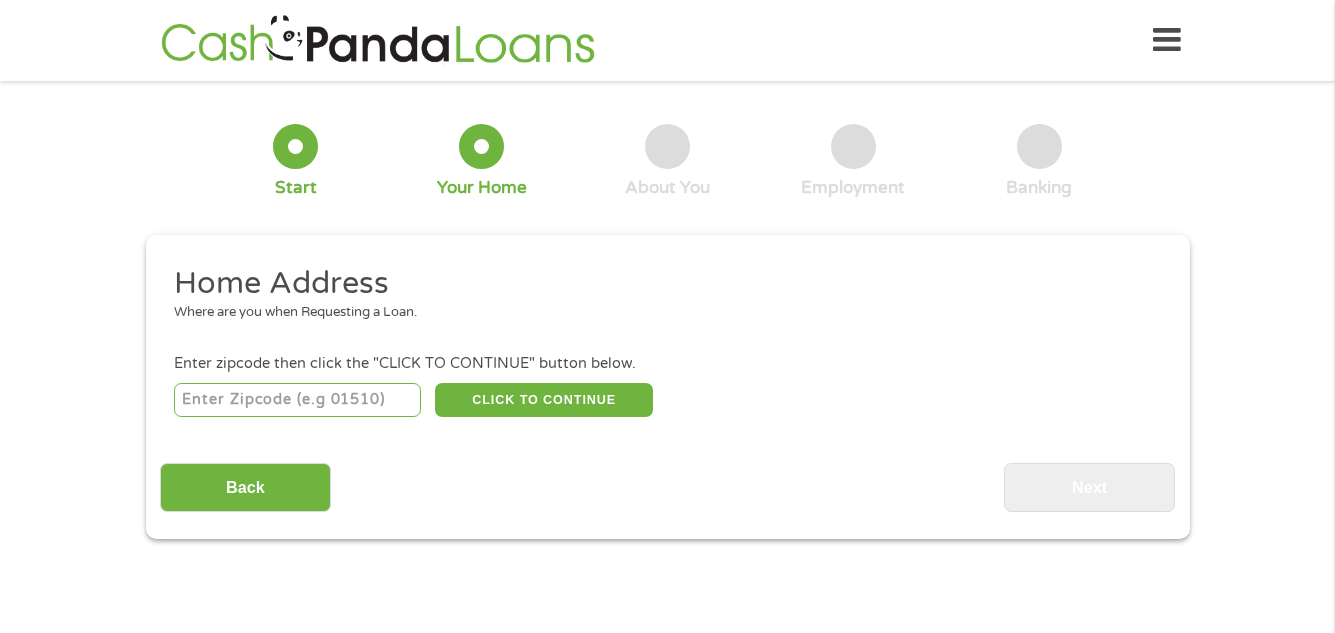 click at bounding box center (297, 400) 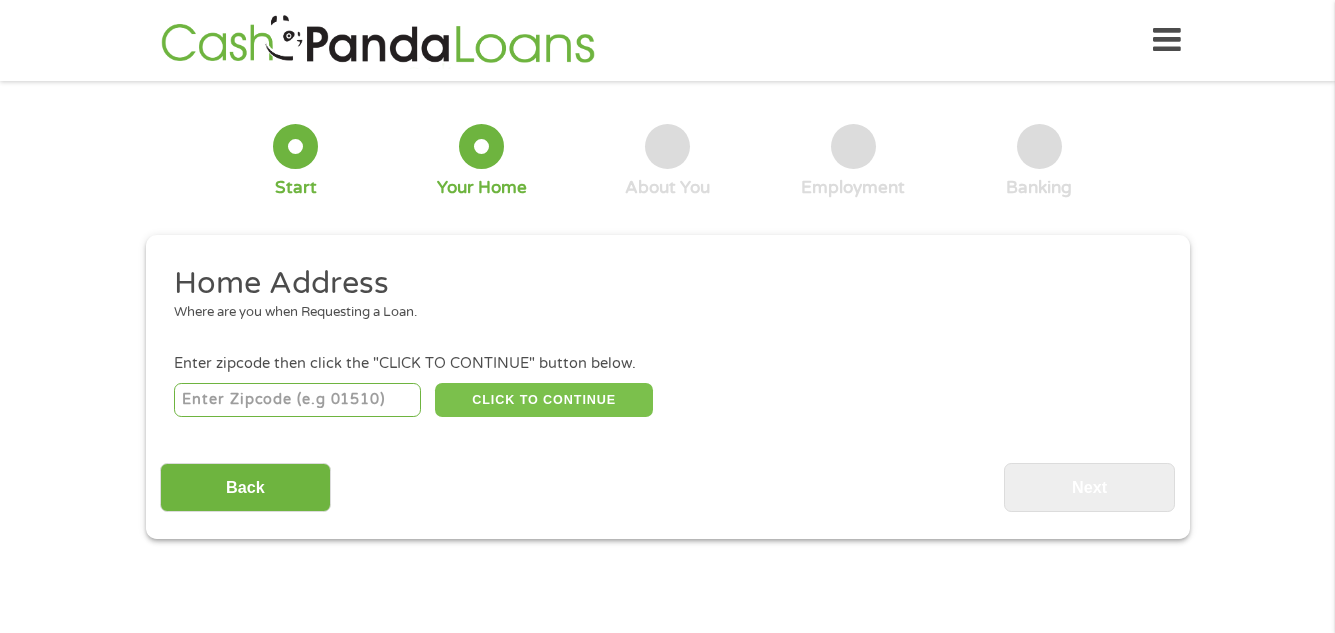 click on "CLICK TO CONTINUE" at bounding box center (544, 400) 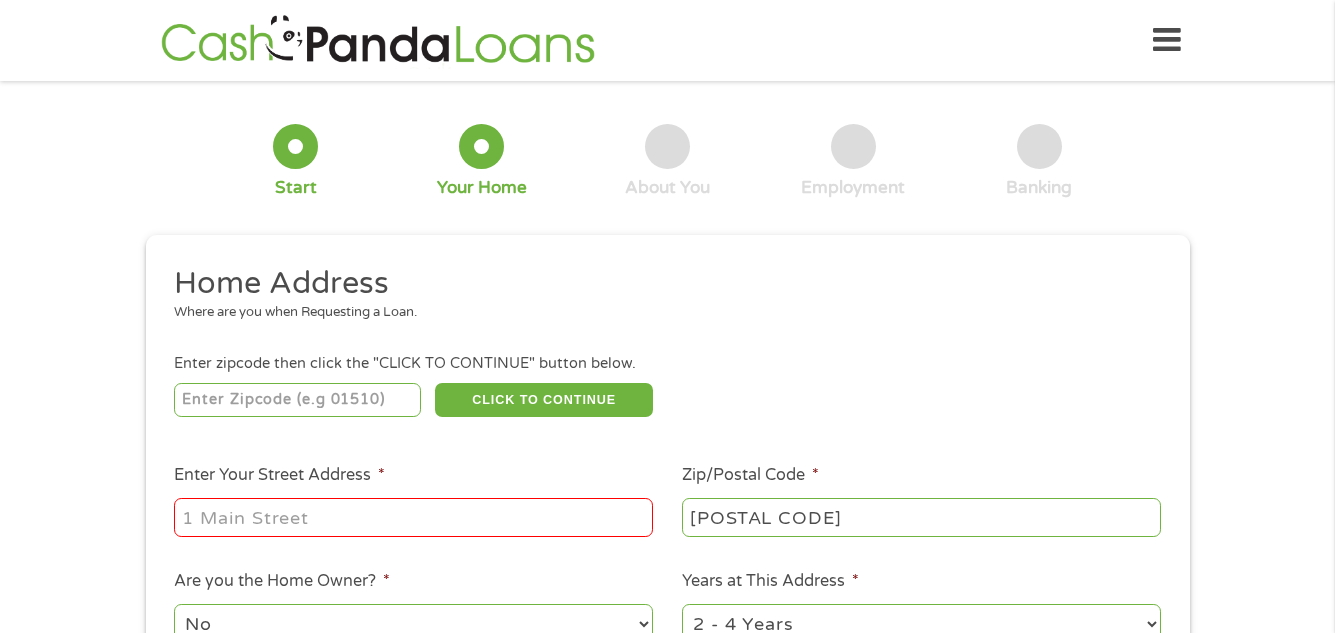 click on "Enter Your Street Address *" at bounding box center [413, 517] 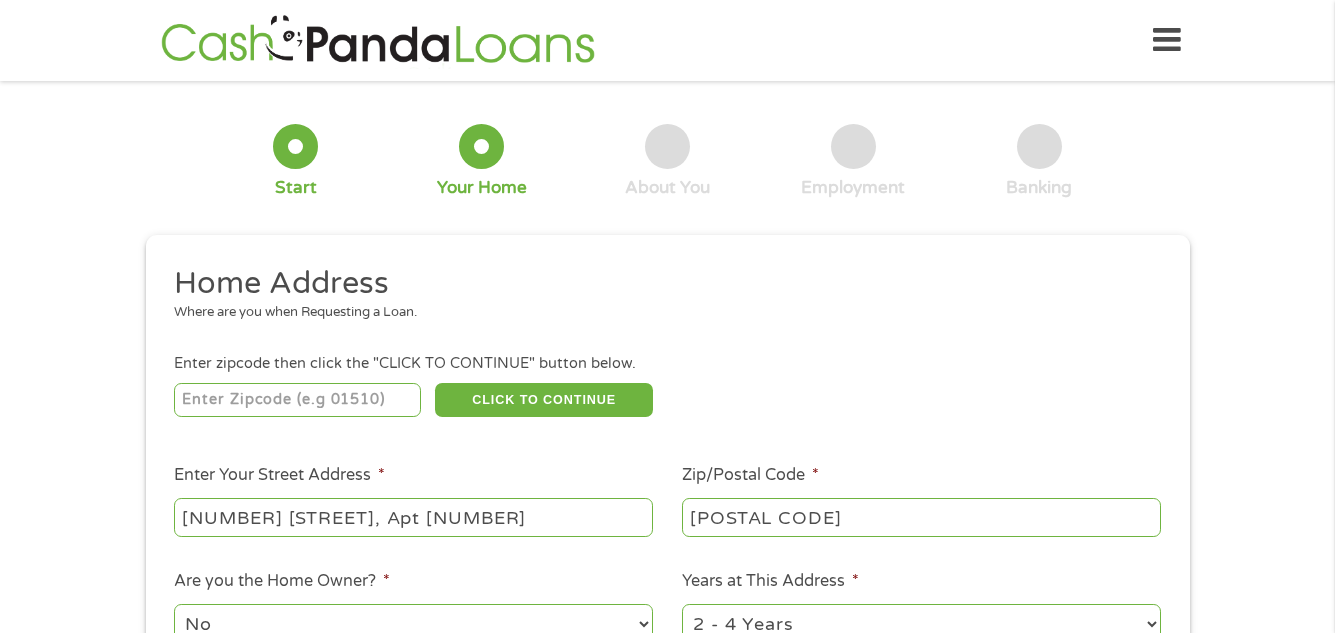 click on "Home Address" at bounding box center [660, 284] 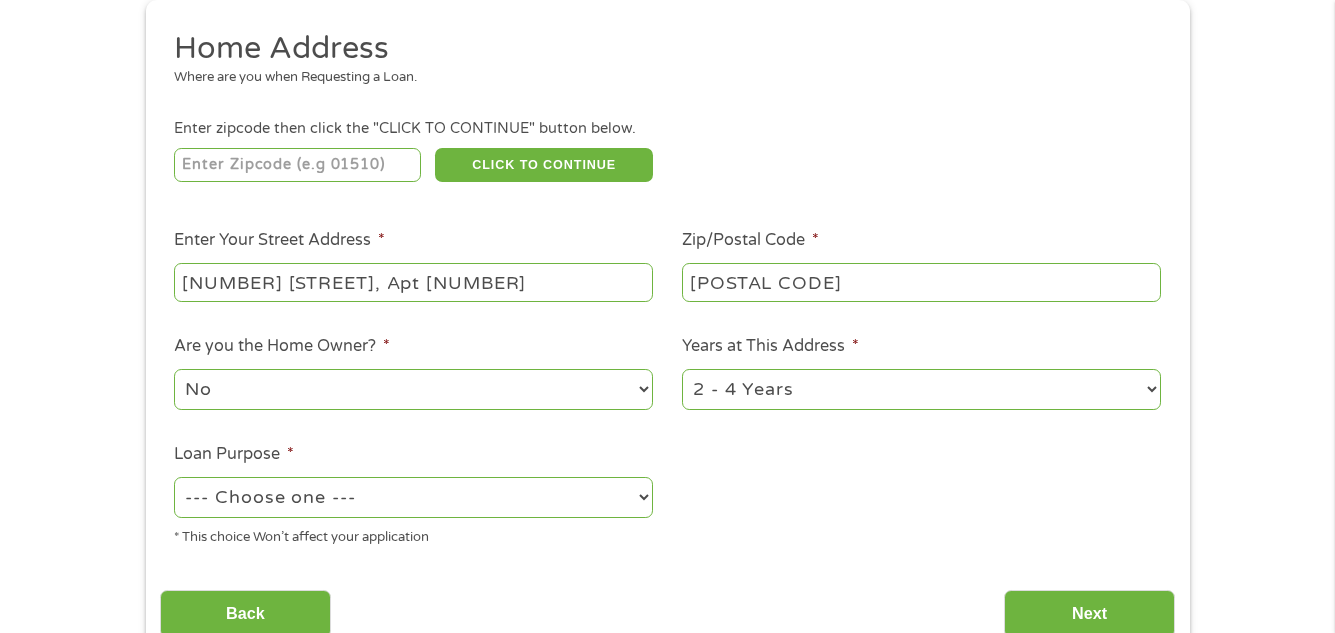 scroll, scrollTop: 400, scrollLeft: 0, axis: vertical 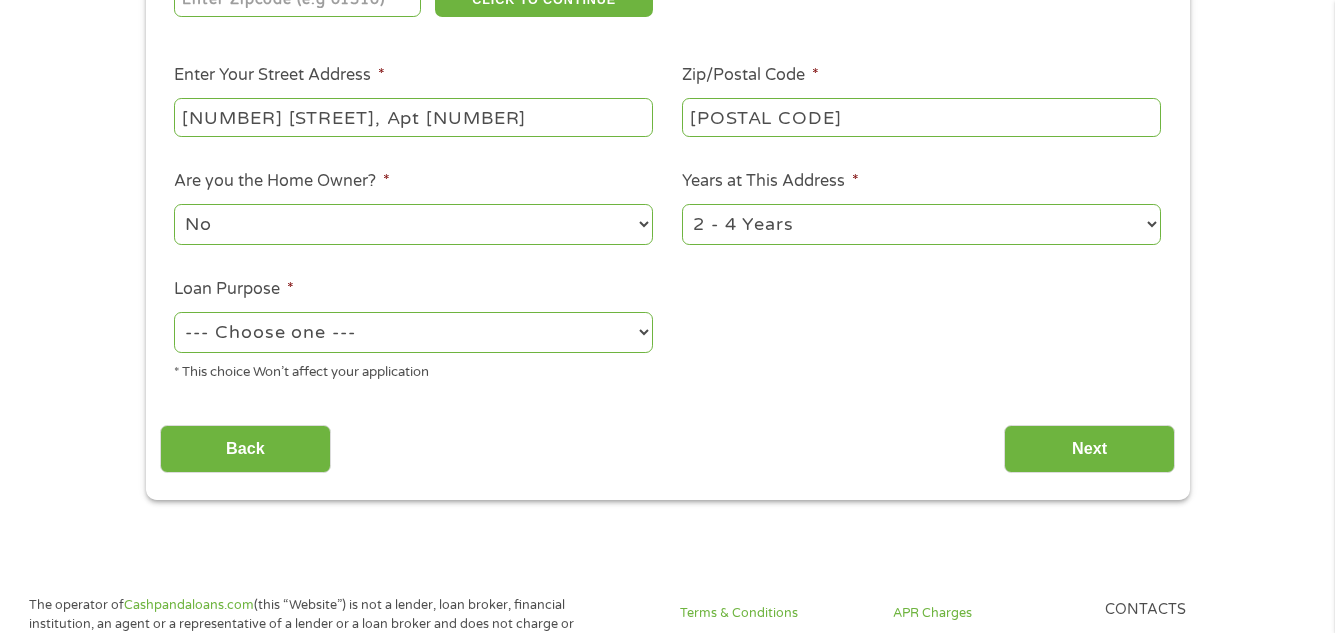click on "1 Year or less 1 - 2 Years 2 - 4 Years Over 4 Years" at bounding box center [921, 224] 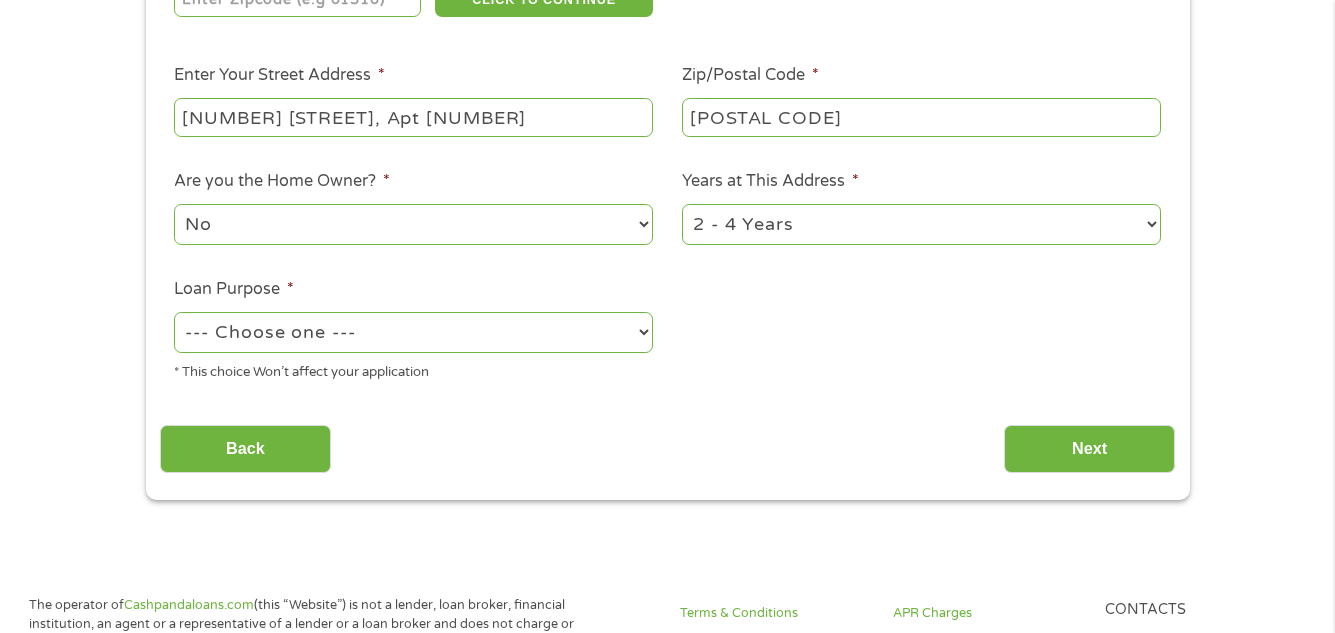 select on "60months" 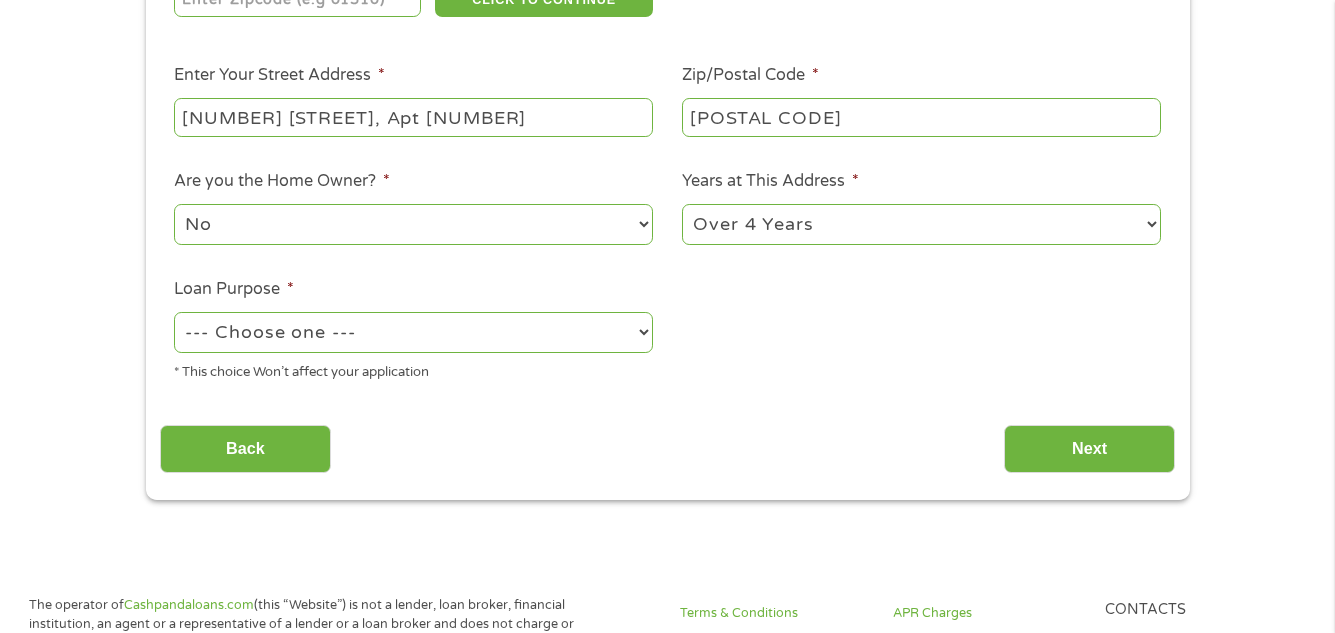 click on "1 Year or less 1 - 2 Years 2 - 4 Years Over 4 Years" at bounding box center (921, 224) 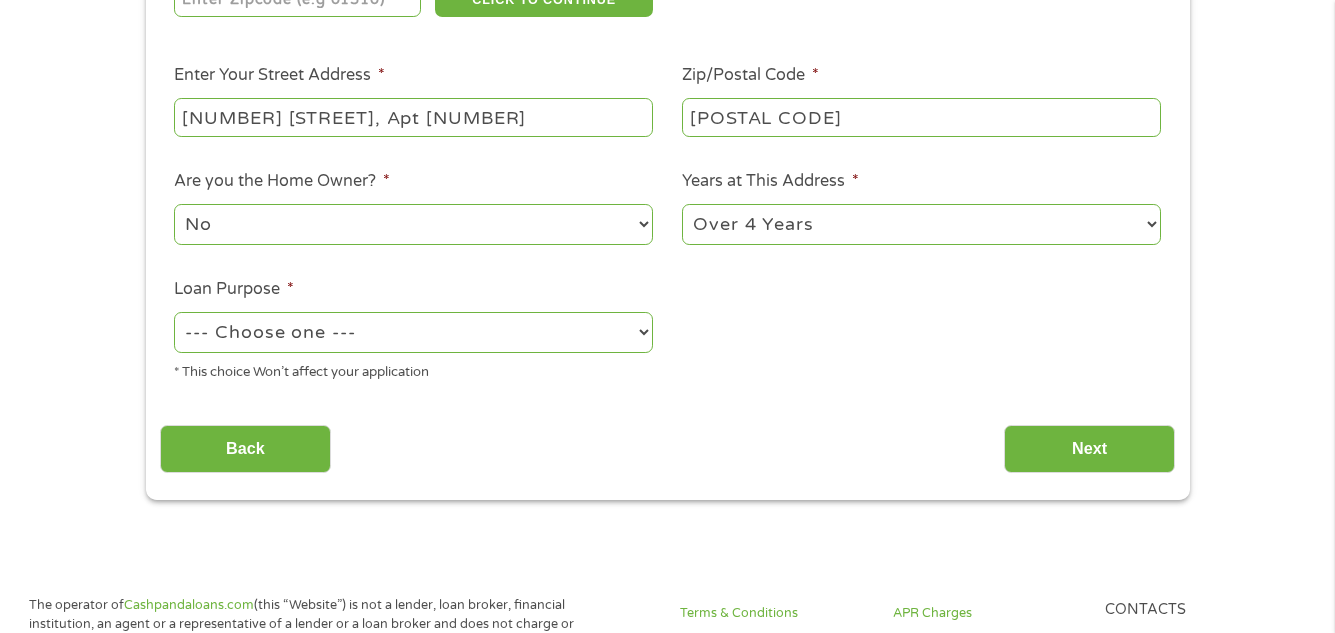 click on "--- Choose one --- Pay Bills Debt Consolidation Home Improvement Major Purchase Car Loan Short Term Cash Medical Expenses Other" at bounding box center [413, 332] 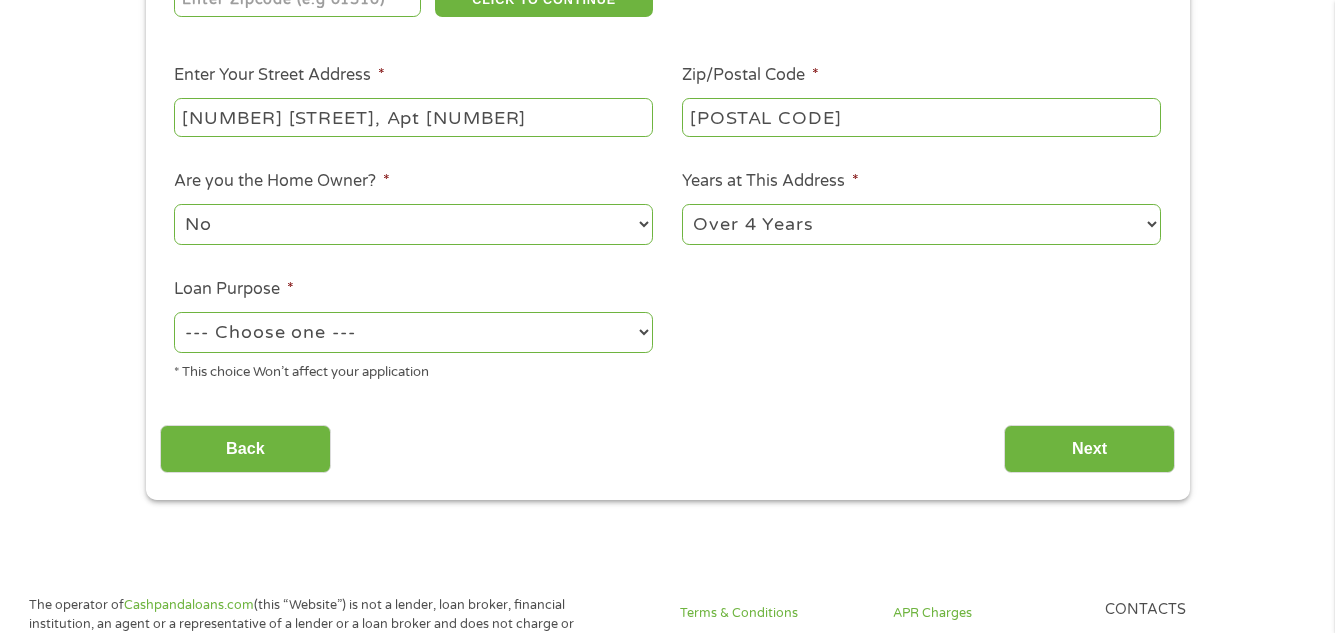 select on "majorpurchase" 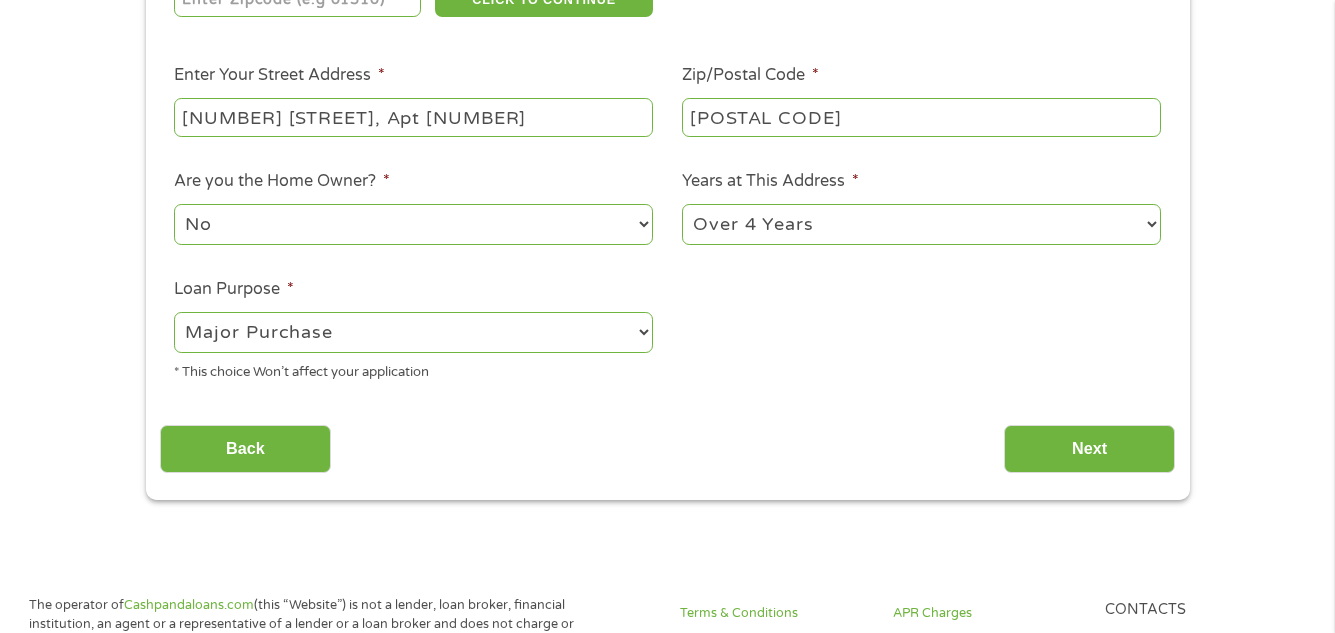 click on "--- Choose one --- Pay Bills Debt Consolidation Home Improvement Major Purchase Car Loan Short Term Cash Medical Expenses Other" at bounding box center [413, 332] 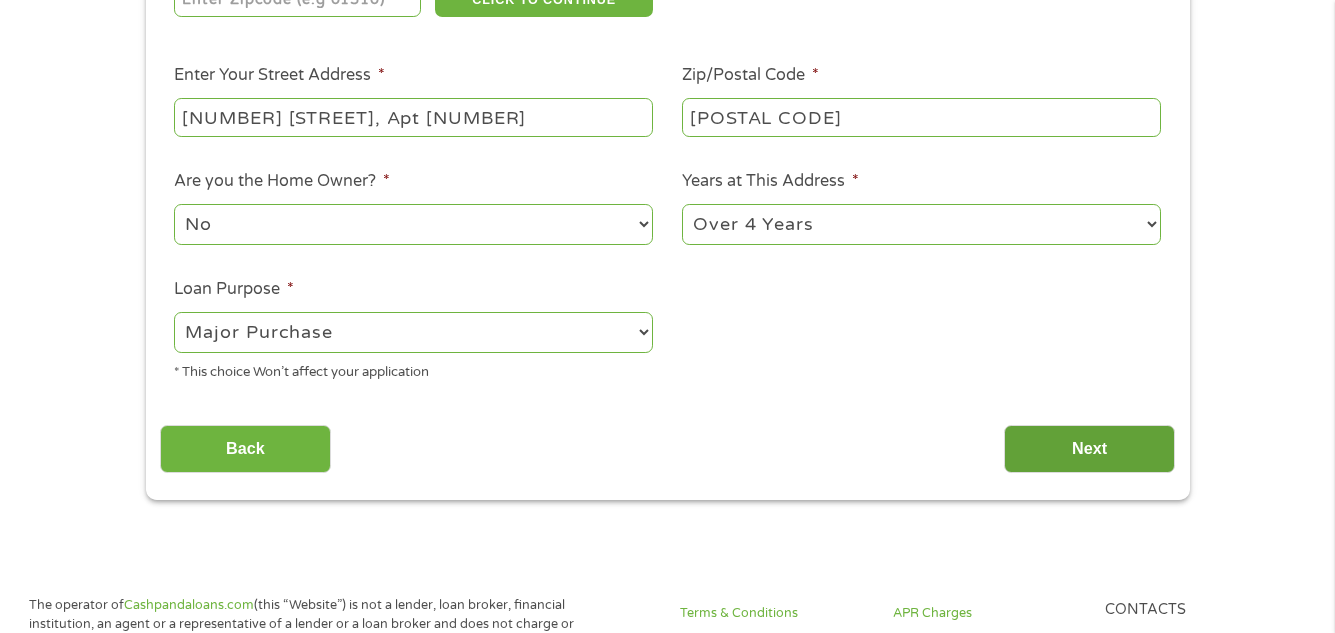 click on "Next" at bounding box center (1089, 449) 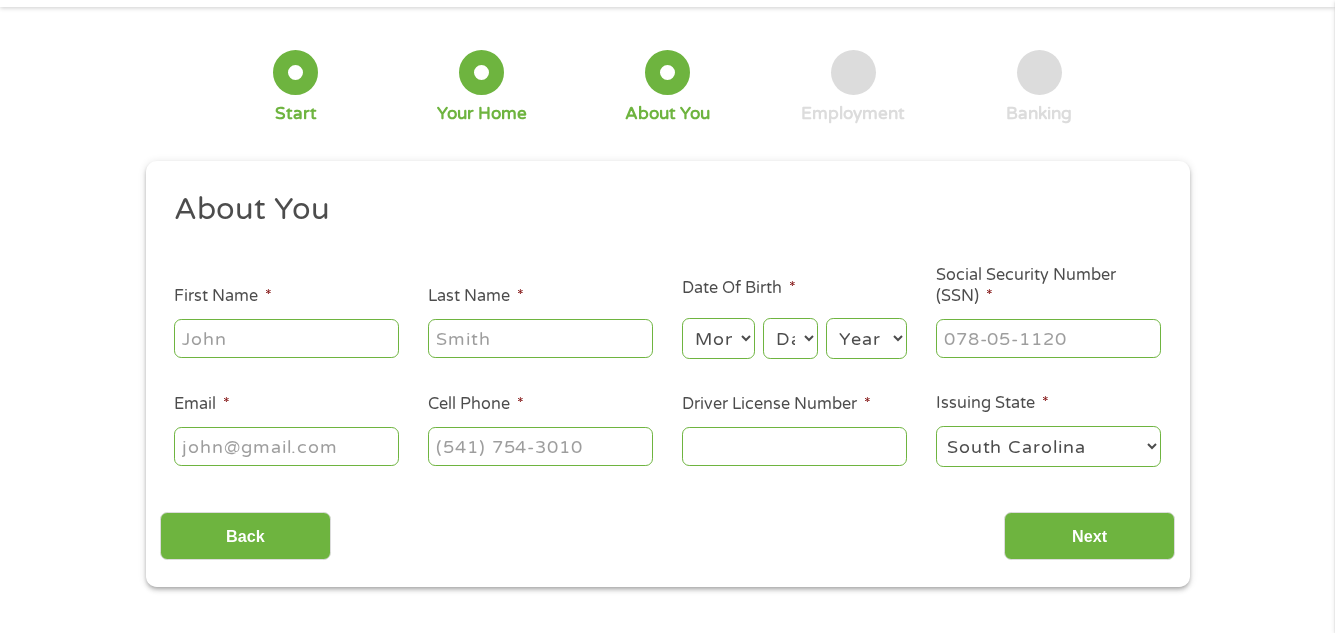 scroll, scrollTop: 0, scrollLeft: 0, axis: both 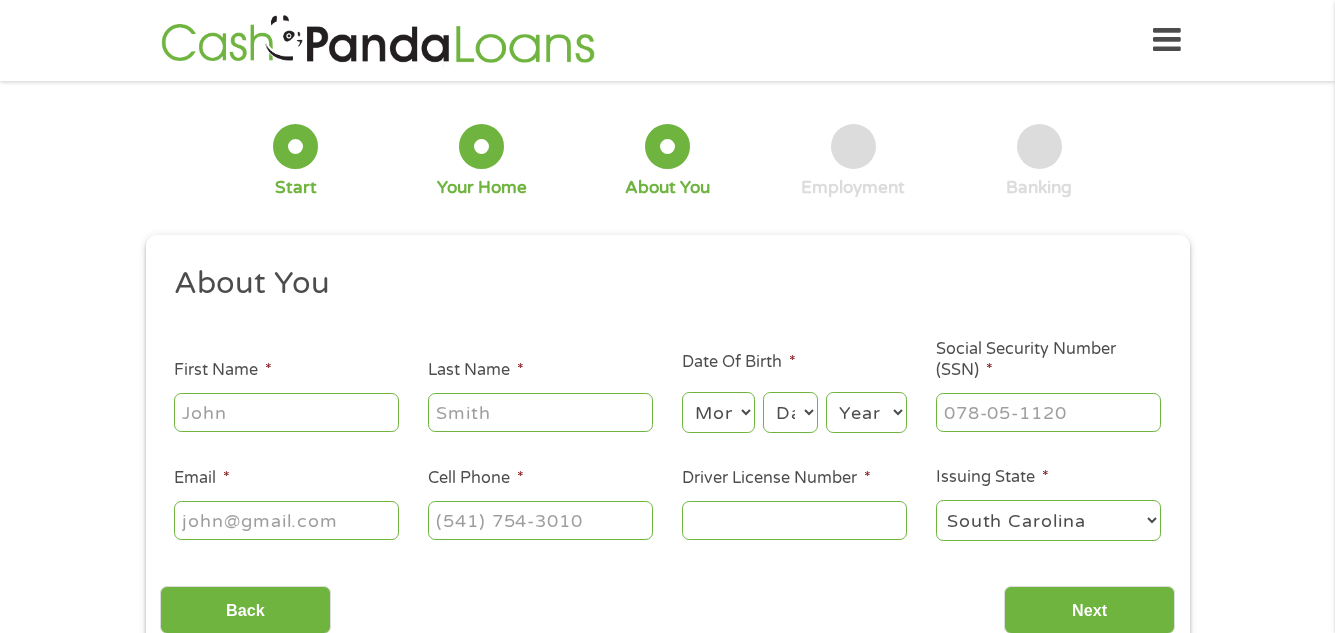 click on "First Name *" at bounding box center (286, 412) 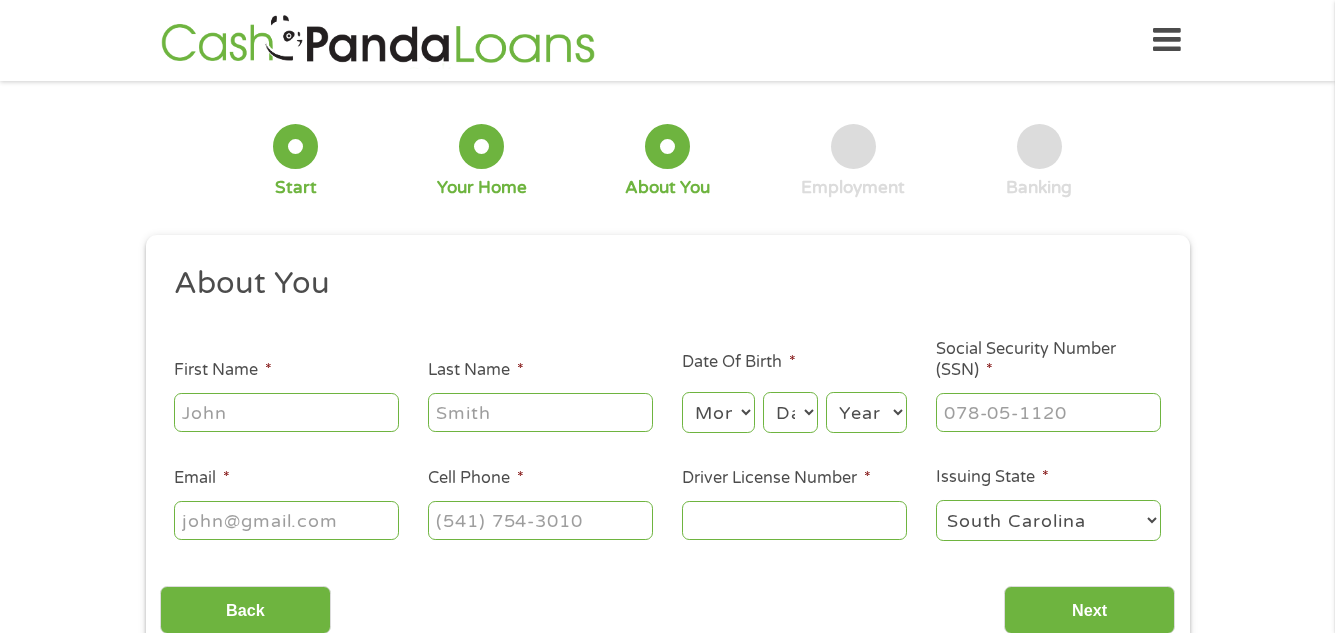 type on "[FIRST]" 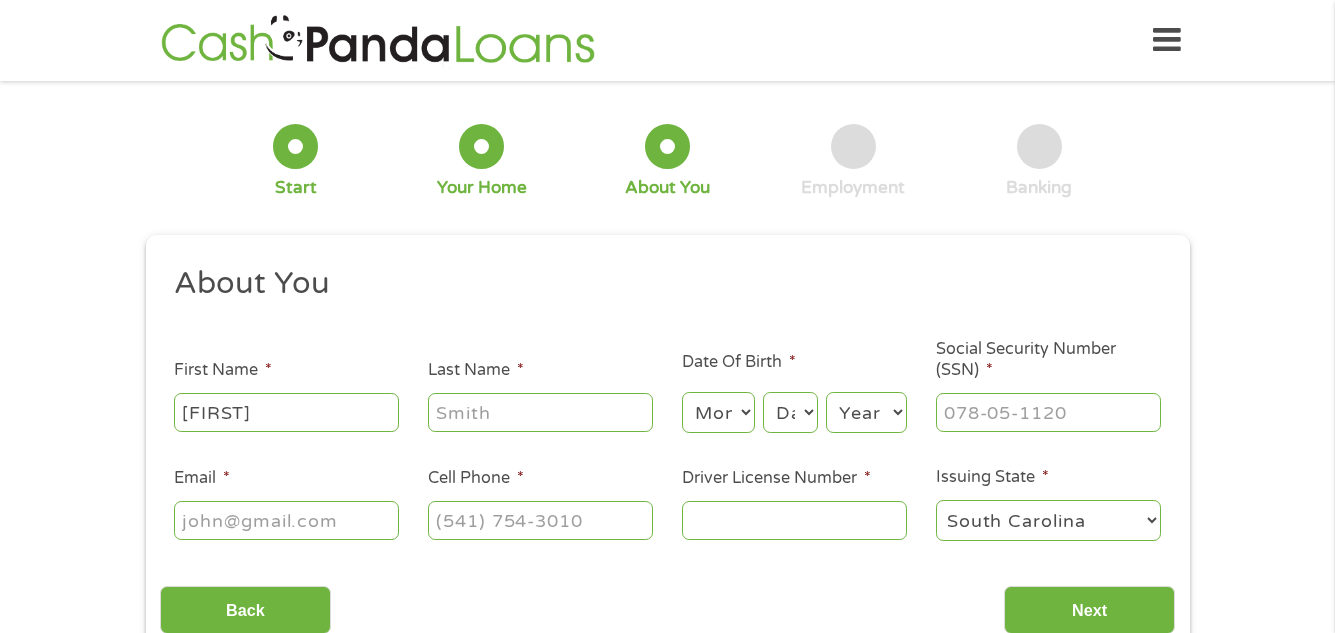 type on "[FIRST] [LAST]" 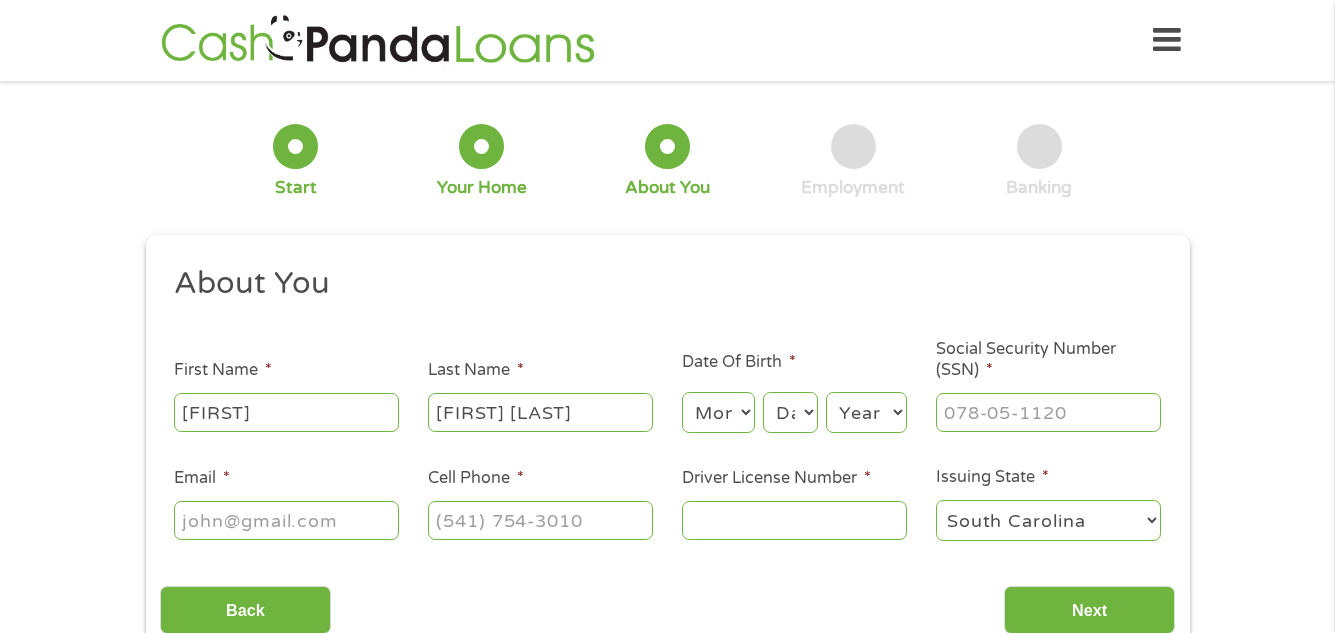 type on "[EMAIL]" 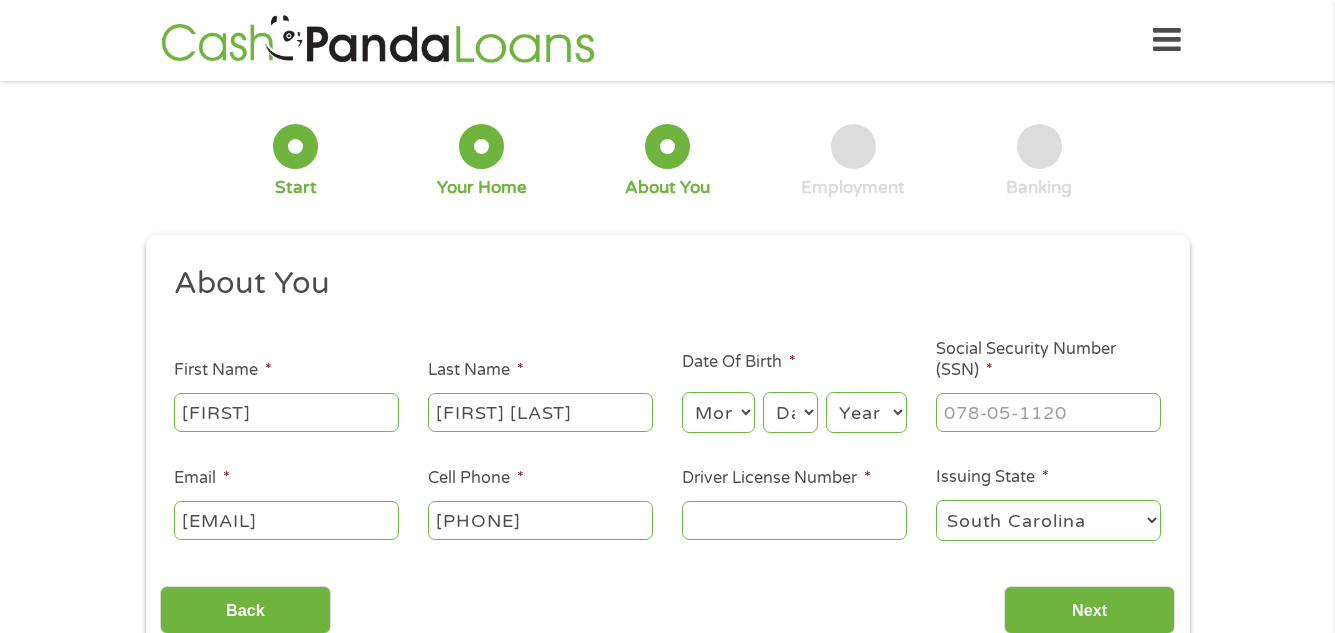 type on "([PHONE])" 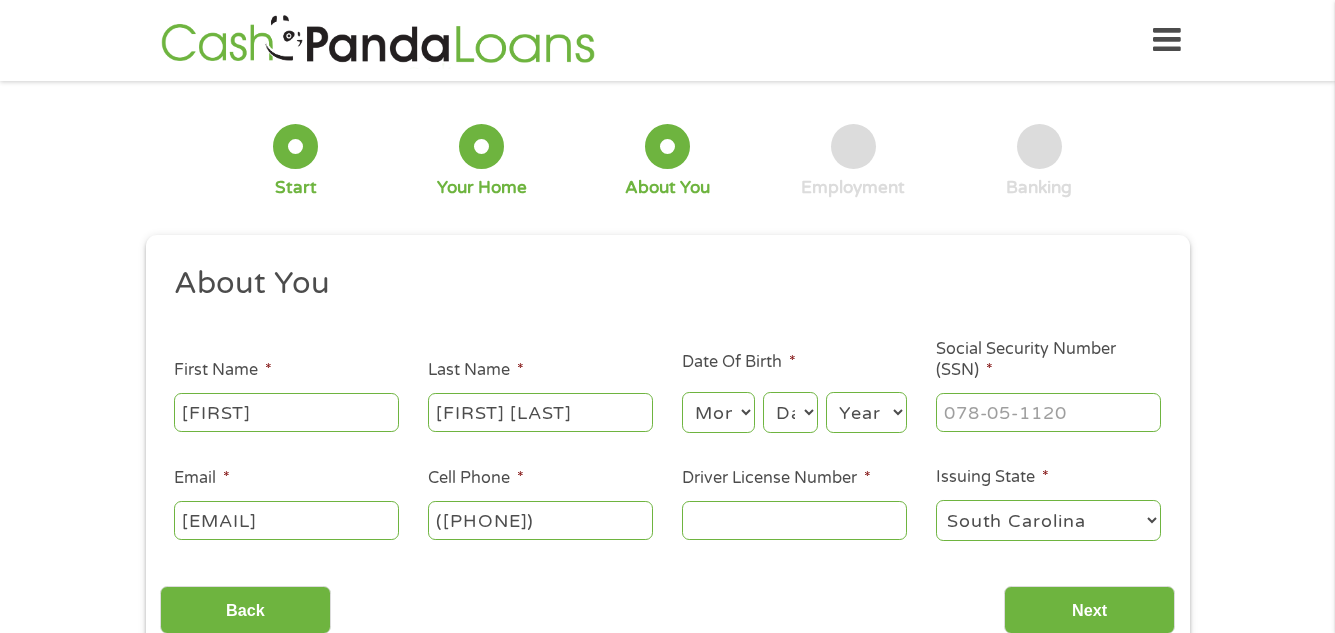 click on "Month 1 2 3 4 5 6 7 8 9 10 11 12" at bounding box center [718, 412] 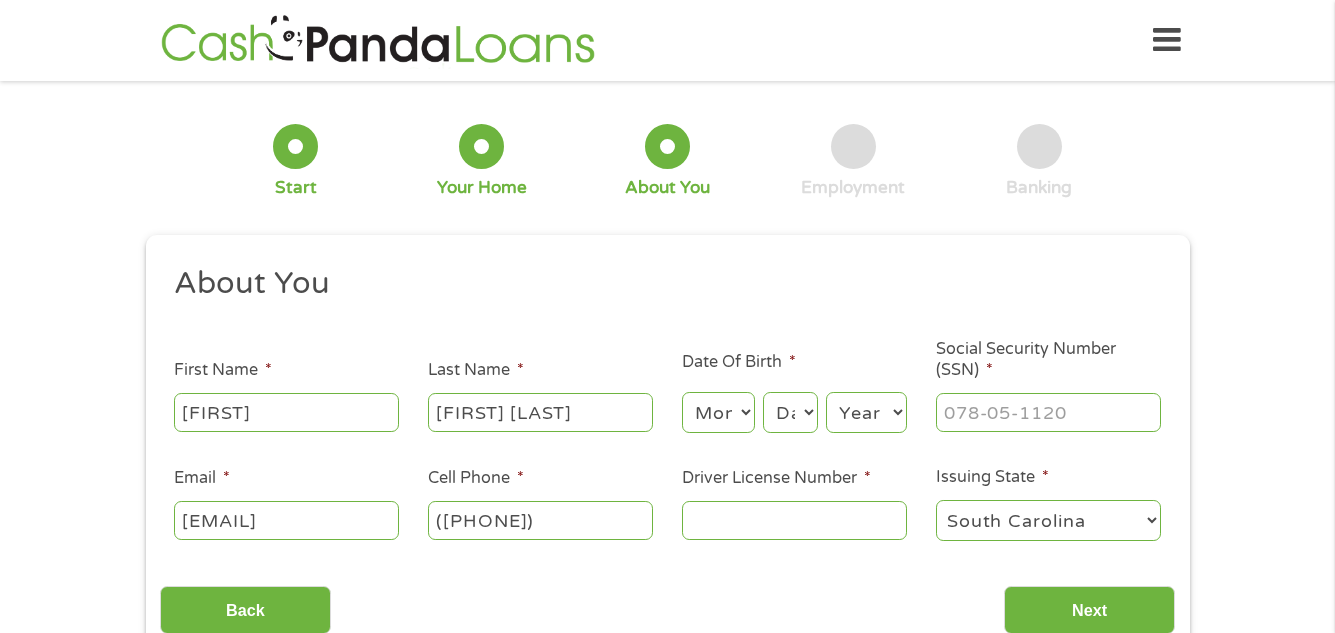 select on "5" 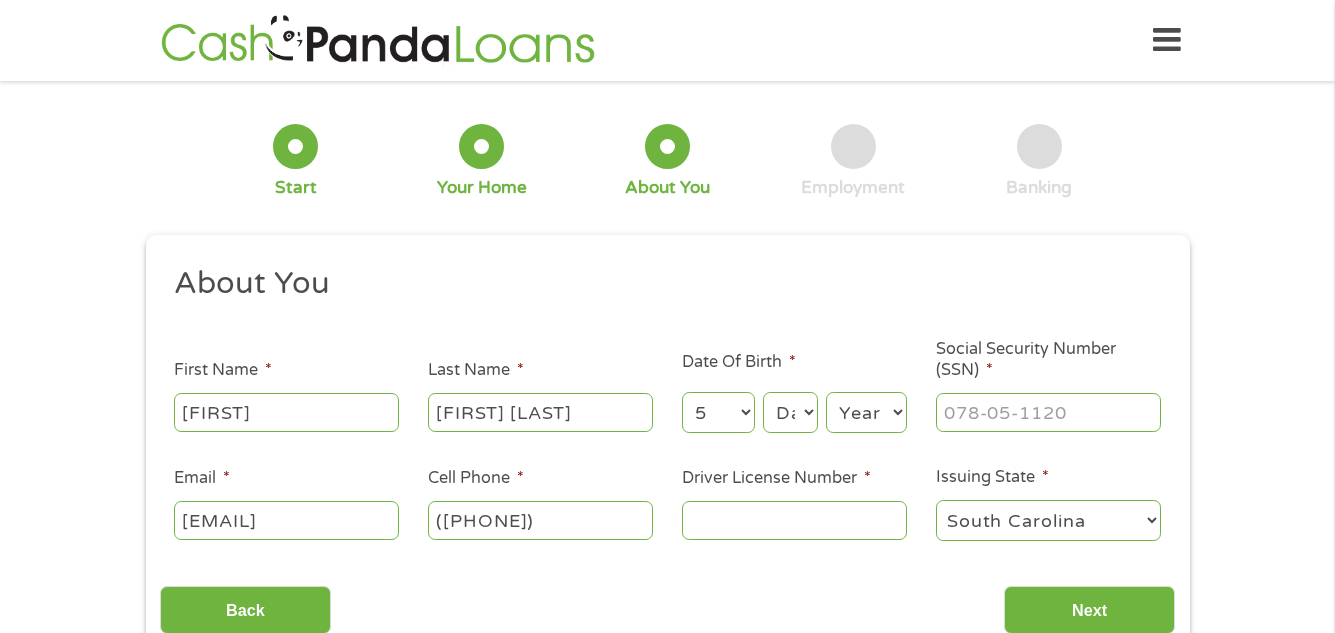 click on "Month 1 2 3 4 5 6 7 8 9 10 11 12" at bounding box center (718, 412) 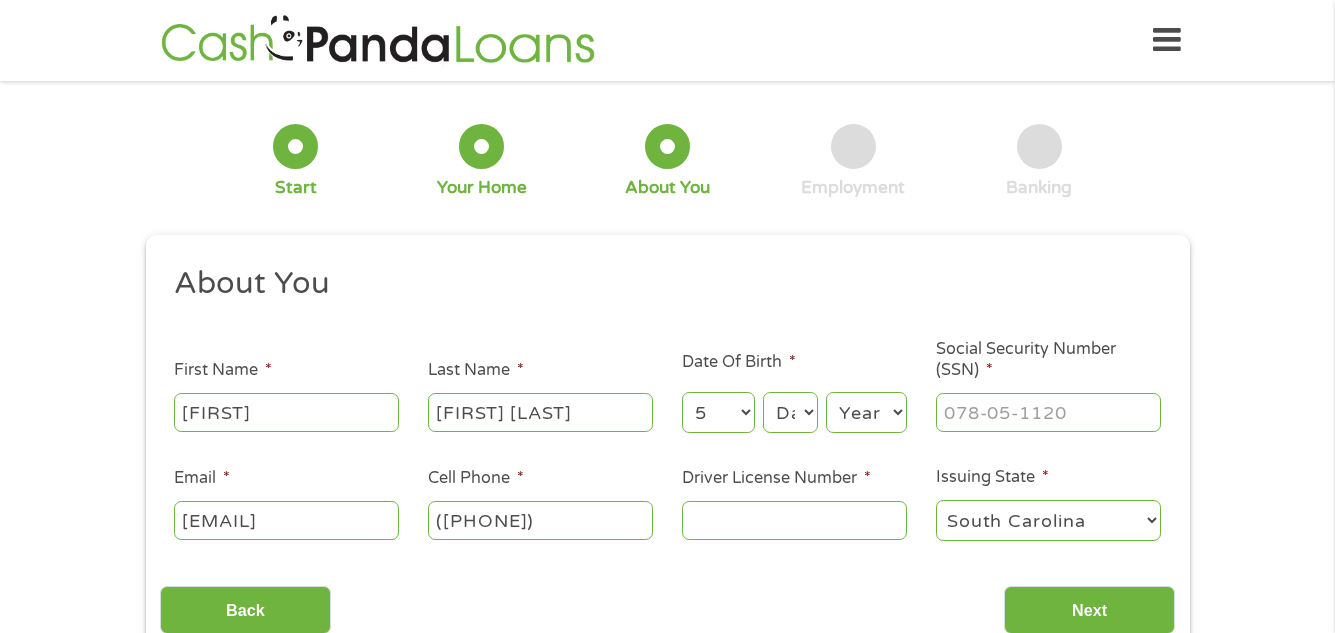 click on "Day 1 2 3 4 5 6 7 8 9 10 11 12 13 14 15 16 17 18 19 20 21 22 23 24 25 26 27 28 29 30 31" at bounding box center (790, 412) 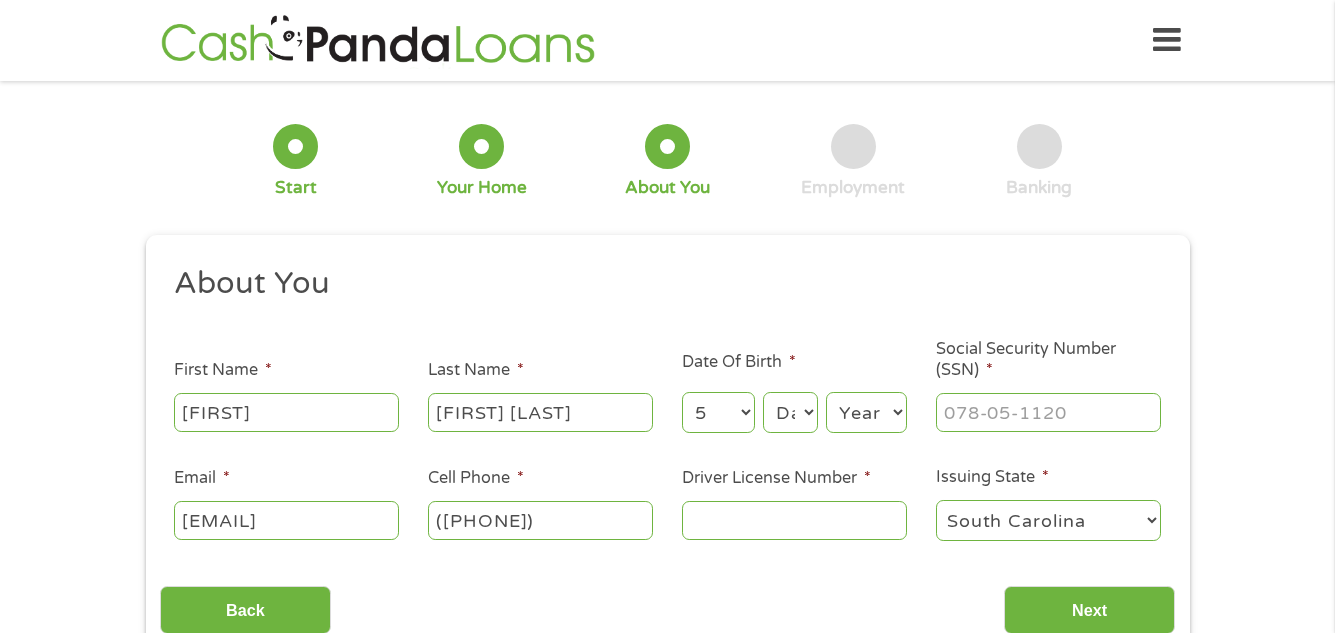 select on "27" 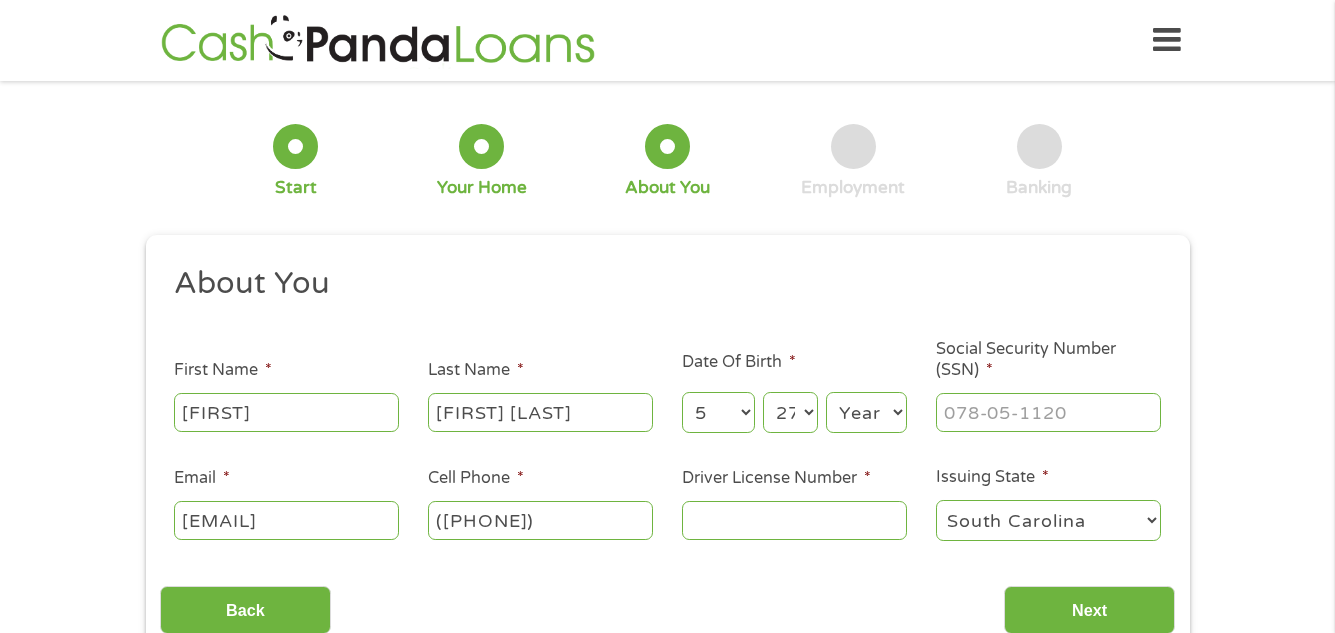 click on "Day 1 2 3 4 5 6 7 8 9 10 11 12 13 14 15 16 17 18 19 20 21 22 23 24 25 26 27 28 29 30 31" at bounding box center (790, 412) 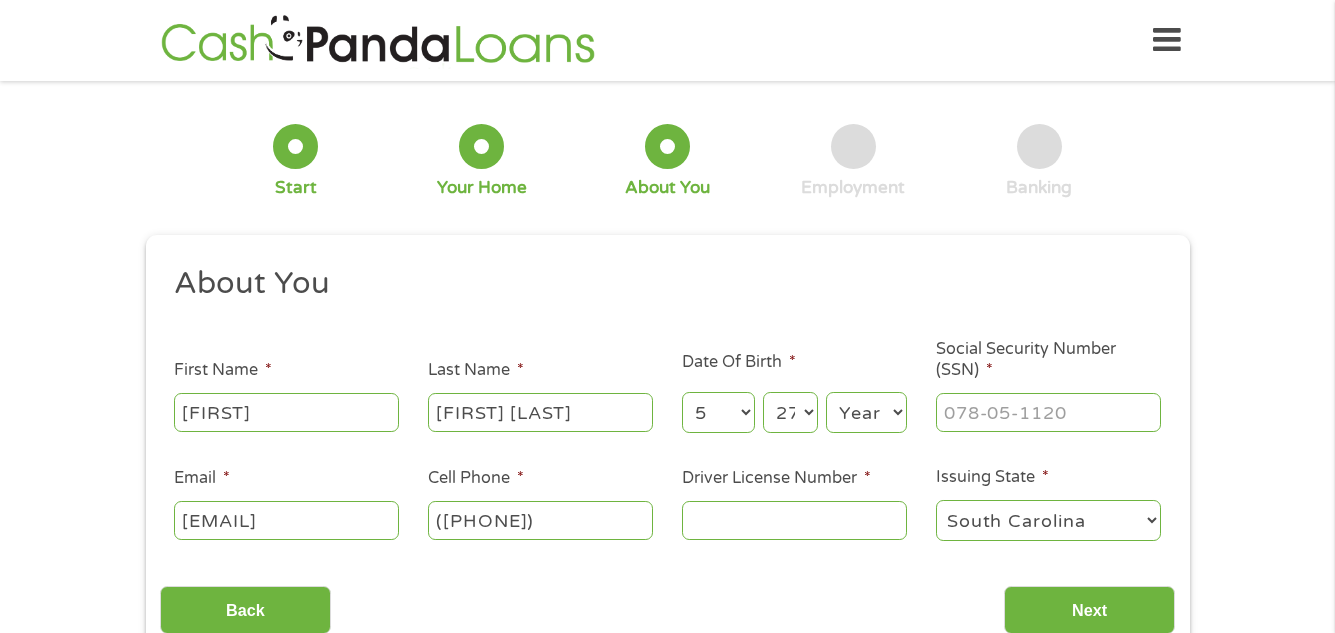 click on "Year 2007 2006 2005 2004 2003 2002 2001 2000 1999 1998 1997 1996 1995 1994 1993 1992 1991 1990 1989 1988 1987 1986 1985 1984 1983 1982 1981 1980 1979 1978 1977 1976 1975 1974 1973 1972 1971 1970 1969 1968 1967 1966 1965 1964 1963 1962 1961 1960 1959 1958 1957 1956 1955 1954 1953 1952 1951 1950 1949 1948 1947 1946 1945 1944 1943 1942 1941 1940 1939 1938 1937 1936 1935 1934 1933 1932 1931 1930 1929 1928 1927 1926 1925 1924 1923 1922 1921 1920" at bounding box center (866, 412) 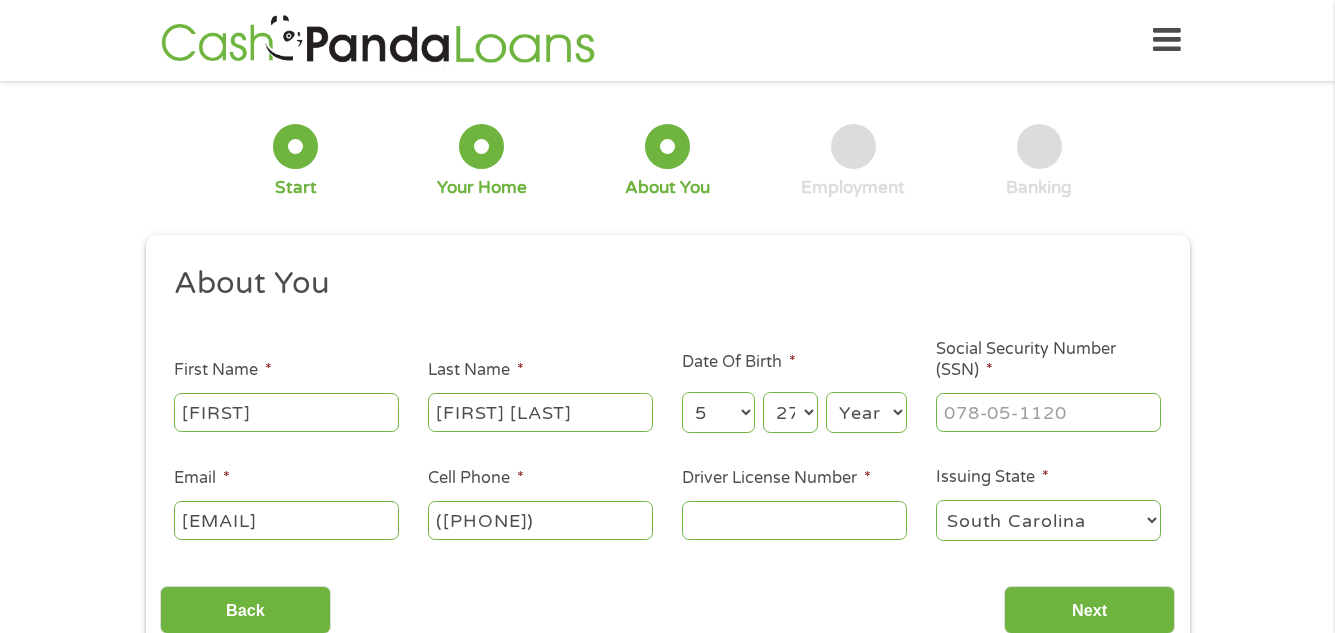 select on "1966" 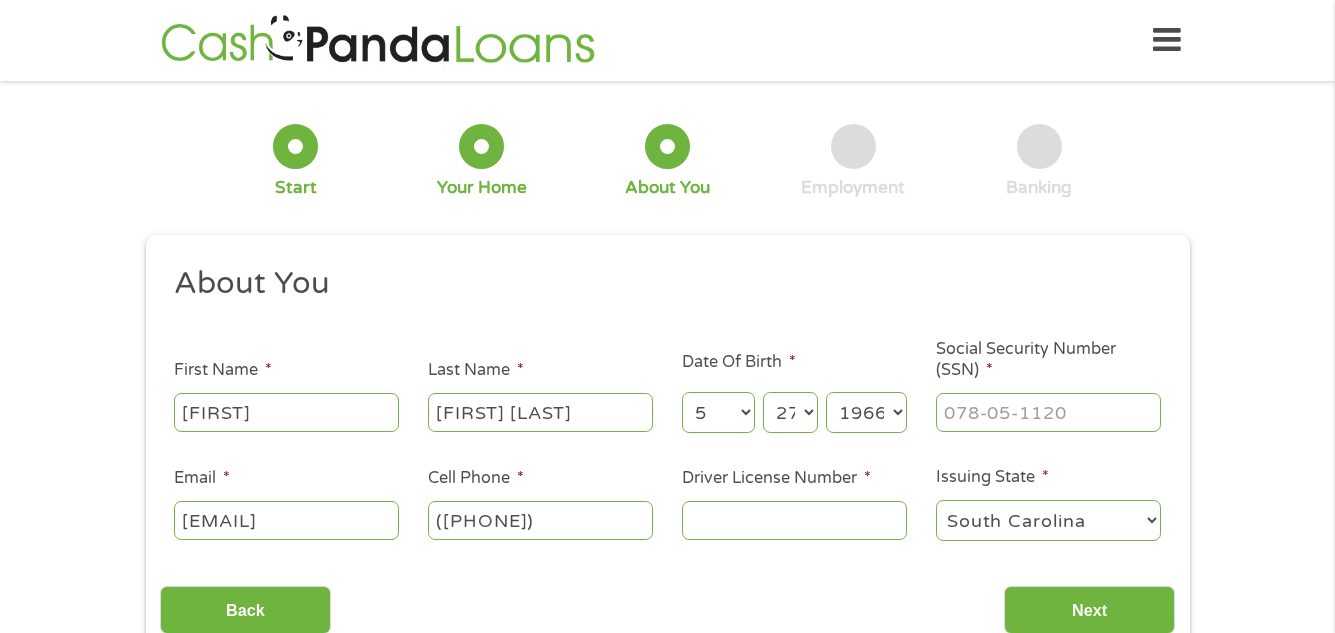 click on "Year 2007 2006 2005 2004 2003 2002 2001 2000 1999 1998 1997 1996 1995 1994 1993 1992 1991 1990 1989 1988 1987 1986 1985 1984 1983 1982 1981 1980 1979 1978 1977 1976 1975 1974 1973 1972 1971 1970 1969 1968 1967 1966 1965 1964 1963 1962 1961 1960 1959 1958 1957 1956 1955 1954 1953 1952 1951 1950 1949 1948 1947 1946 1945 1944 1943 1942 1941 1940 1939 1938 1937 1936 1935 1934 1933 1932 1931 1930 1929 1928 1927 1926 1925 1924 1923 1922 1921 1920" at bounding box center (866, 412) 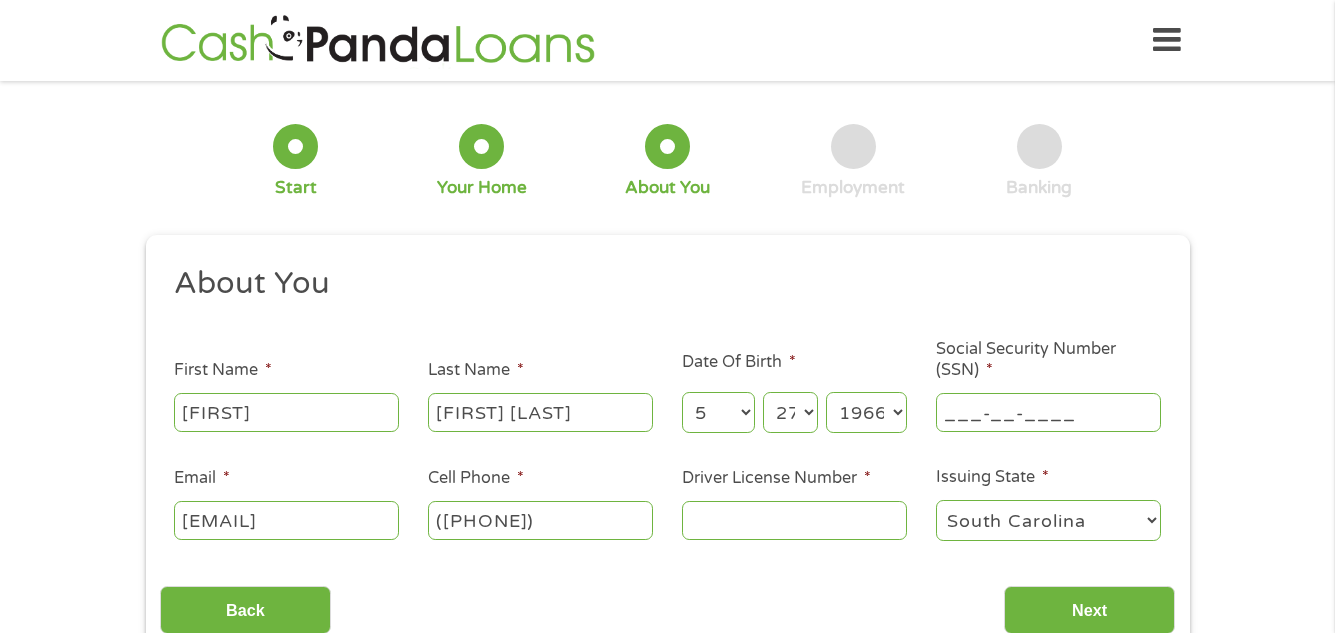 click on "___-__-____" at bounding box center (1048, 412) 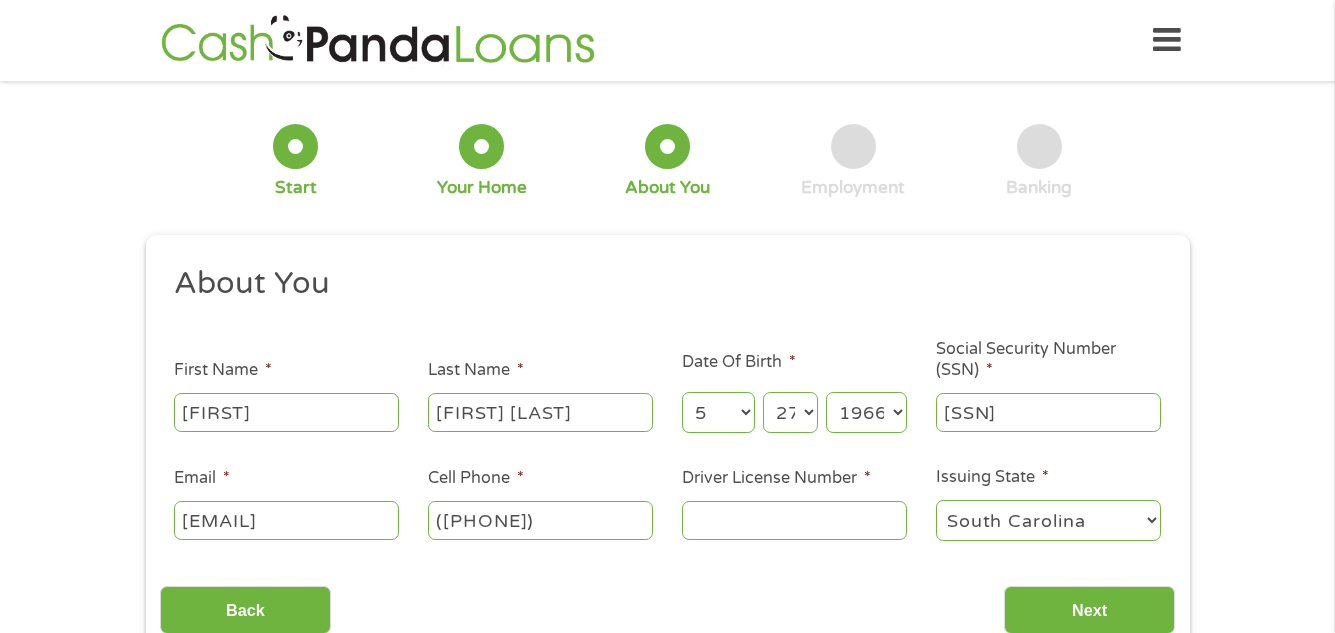 type on "[SSN]" 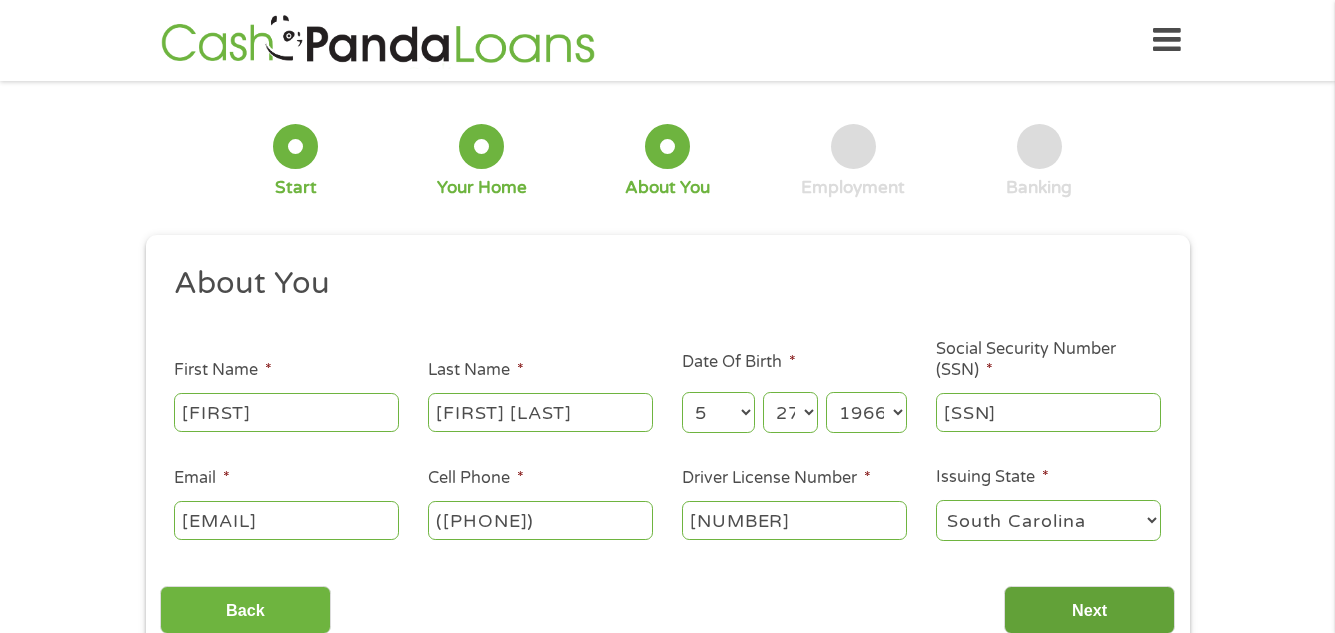 click on "Next" at bounding box center [1089, 610] 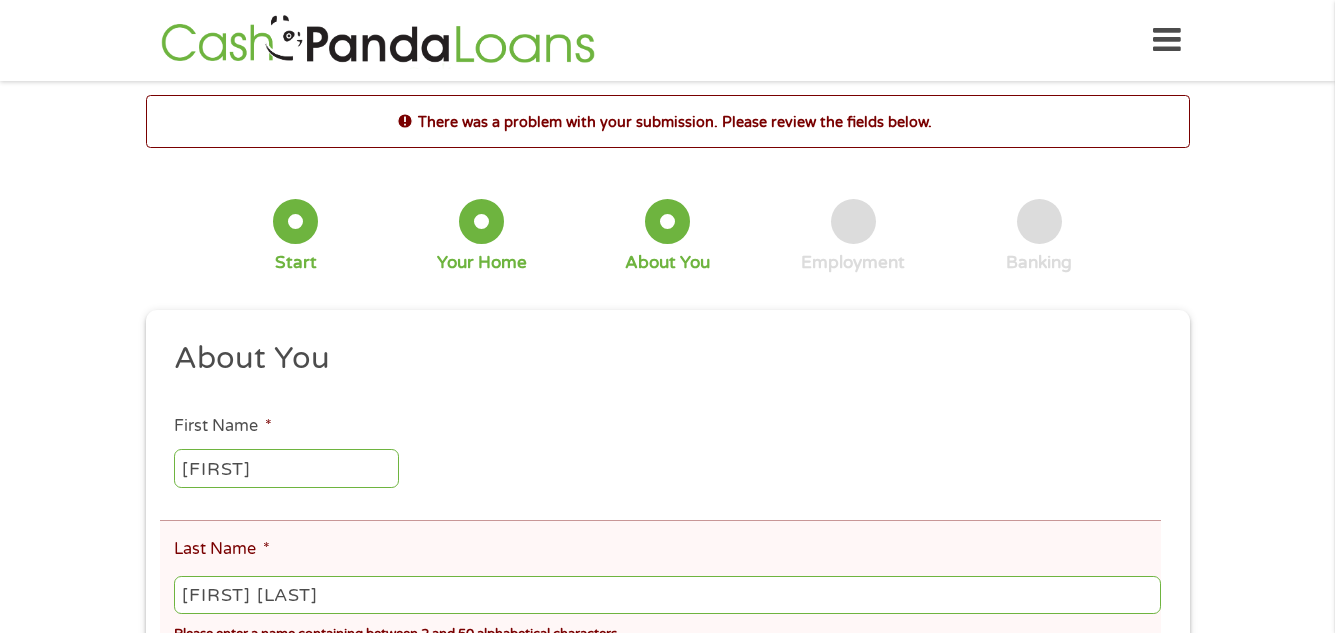 scroll, scrollTop: 8, scrollLeft: 8, axis: both 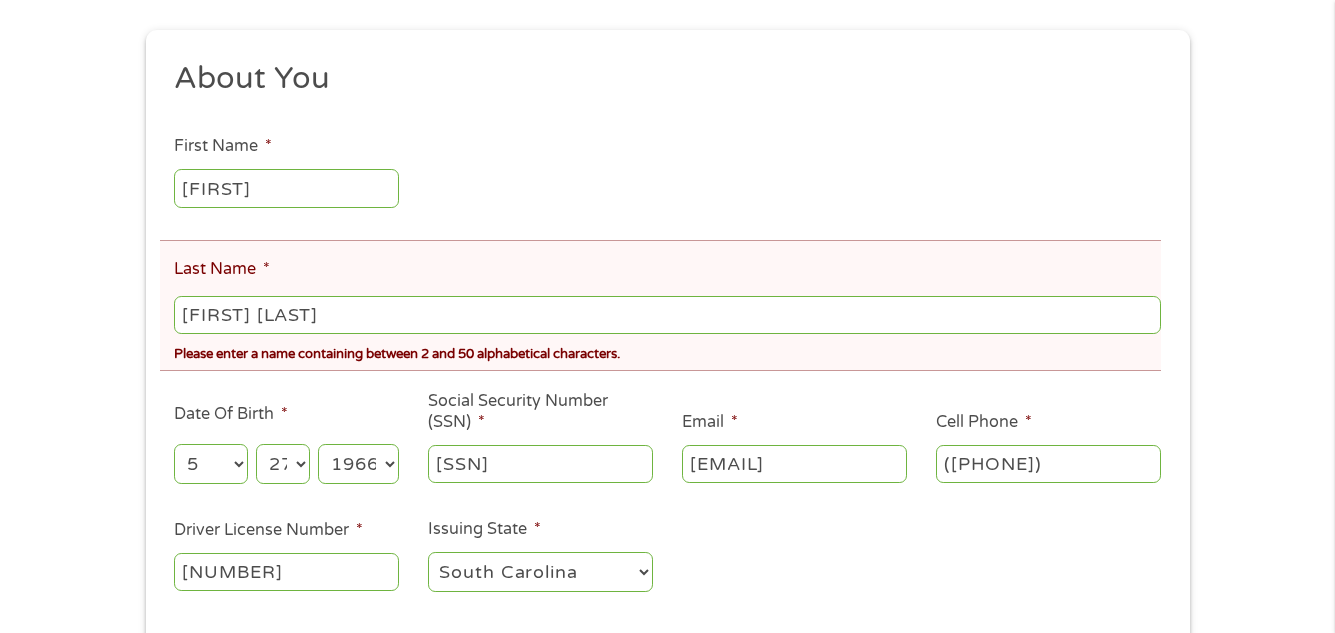click on "[FIRST] [LAST]" at bounding box center [667, 315] 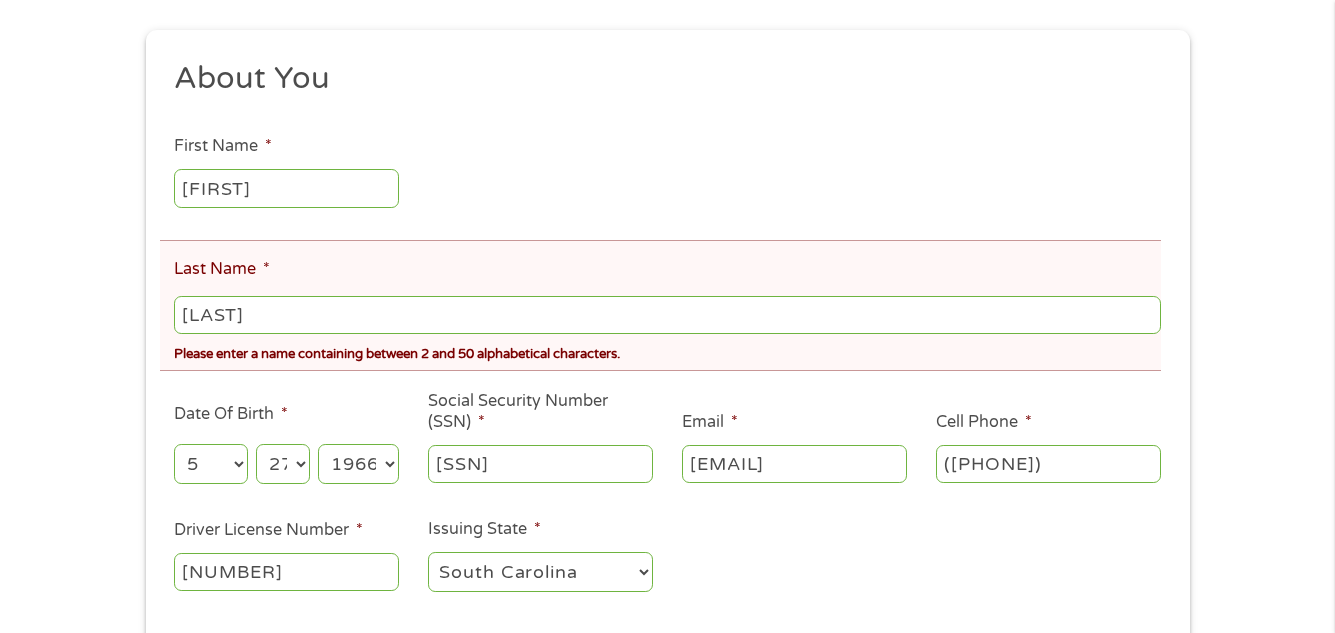 type on "[LAST]" 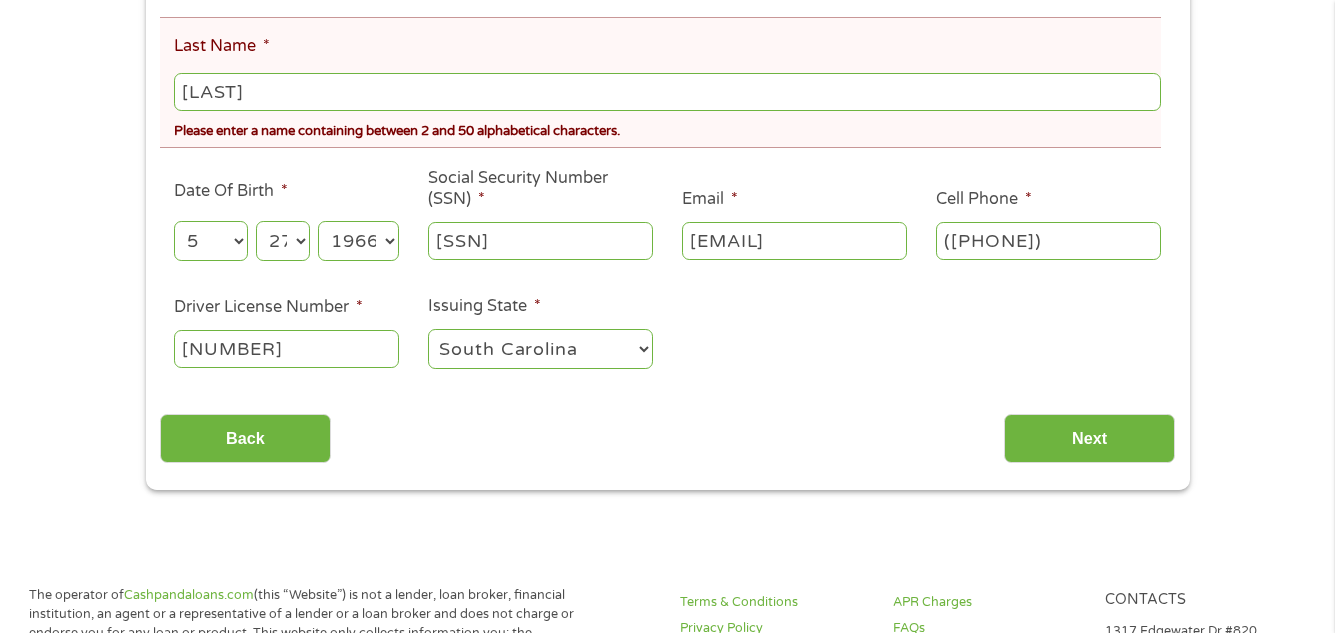 scroll, scrollTop: 520, scrollLeft: 0, axis: vertical 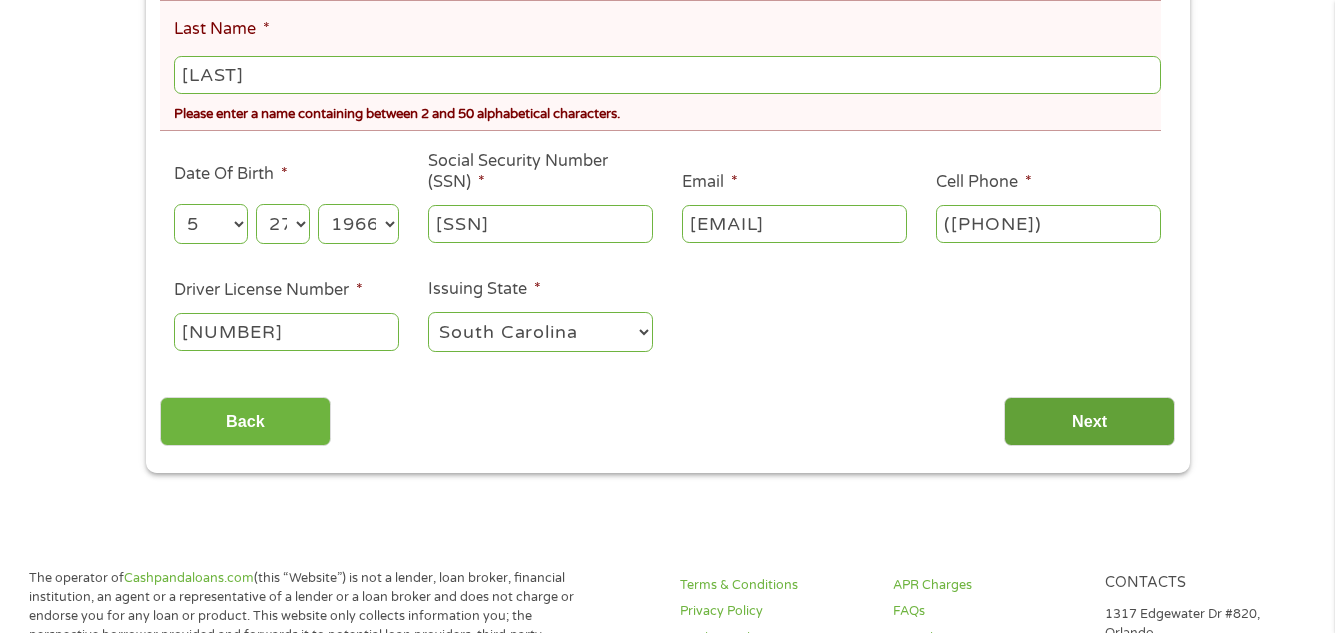 click on "Next" at bounding box center (1089, 421) 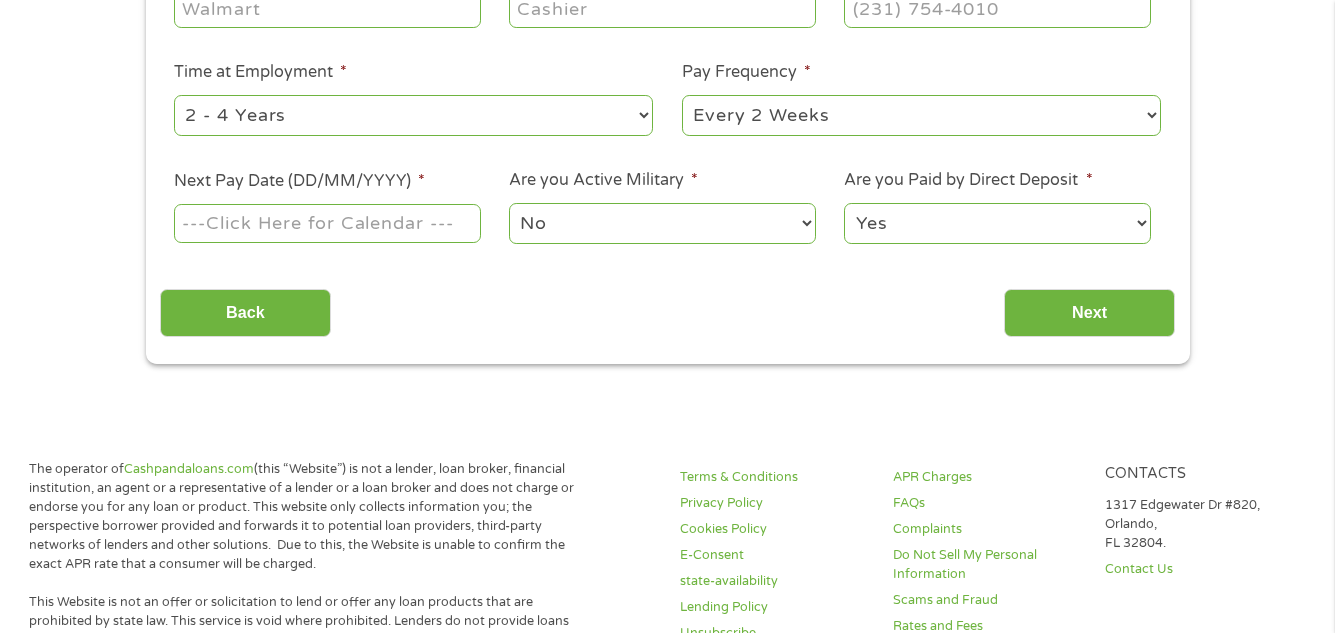 scroll, scrollTop: 50, scrollLeft: 0, axis: vertical 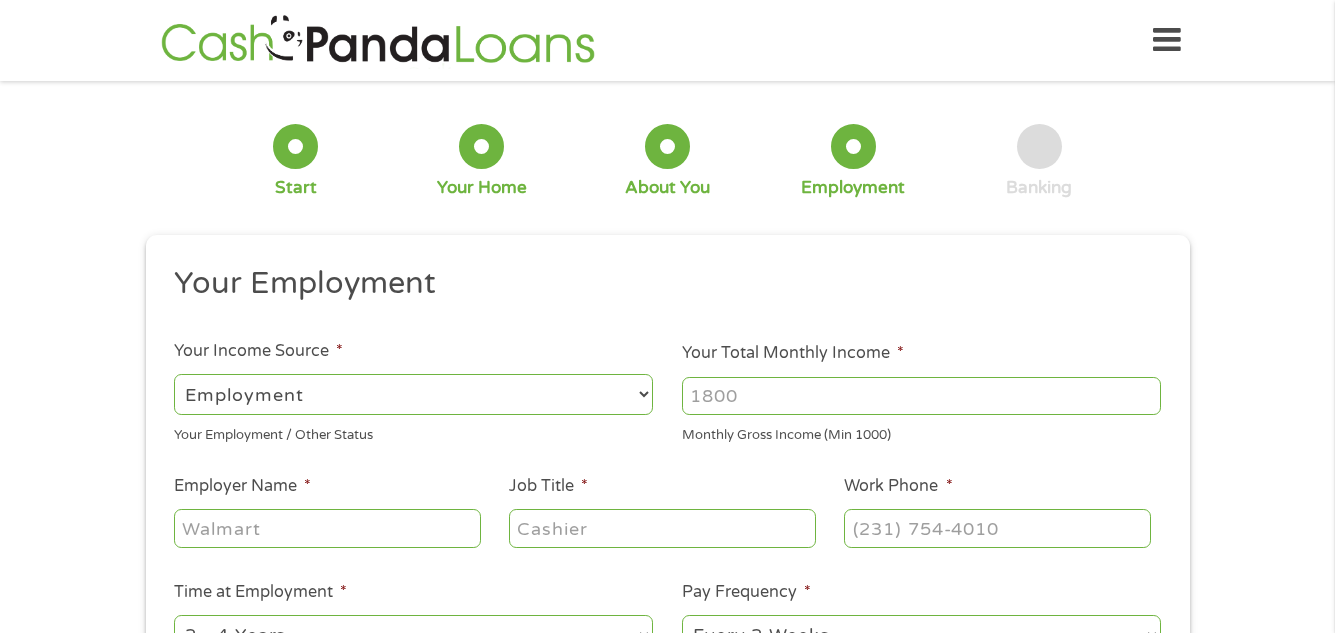 click on "Your Total Monthly Income *" at bounding box center [921, 396] 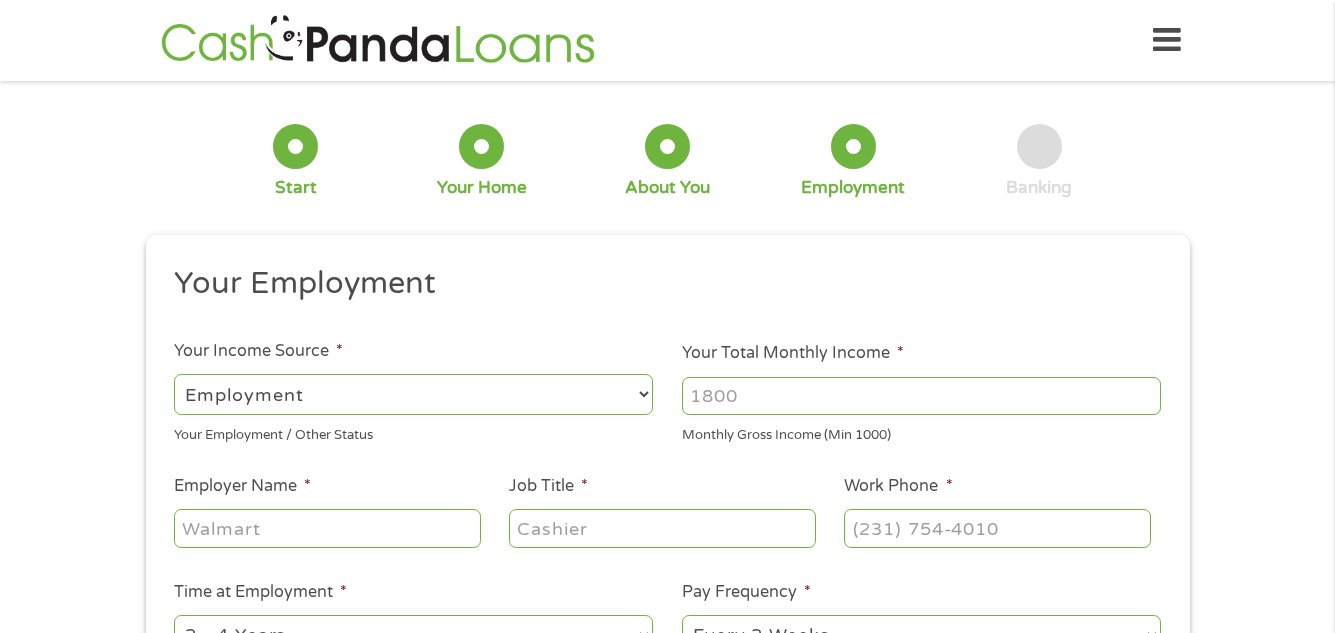 click on "Your Total Monthly Income *" at bounding box center [921, 396] 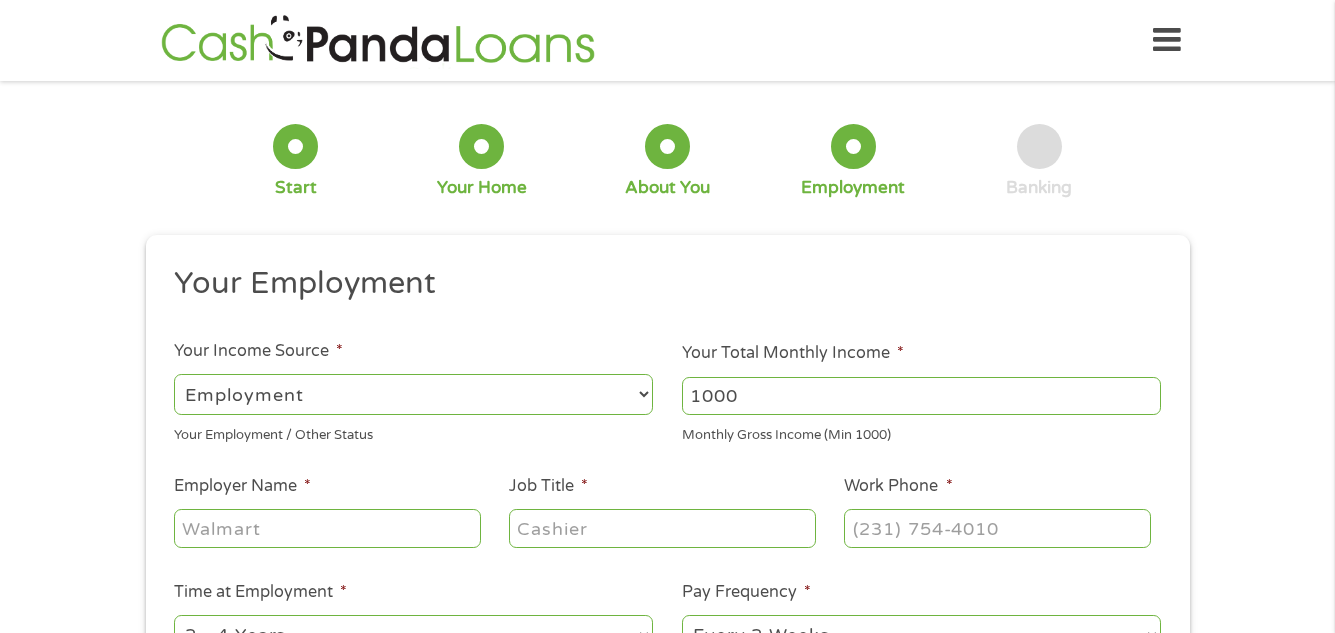 click on "1000" at bounding box center [921, 396] 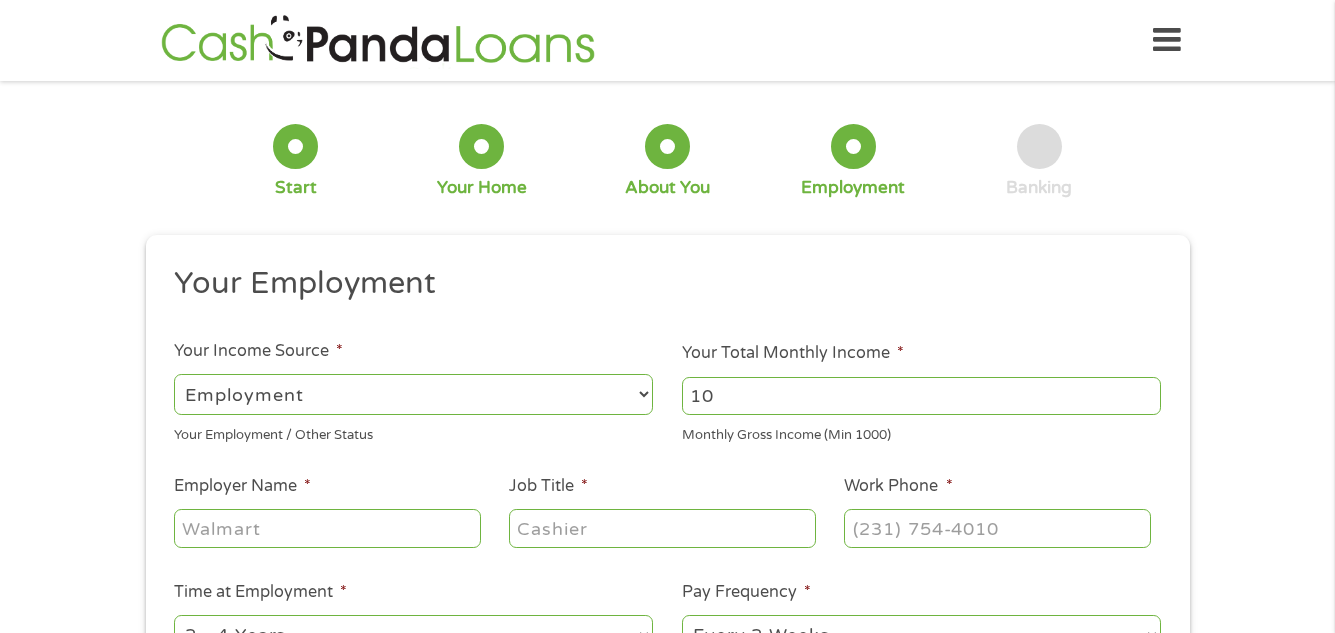 type on "1" 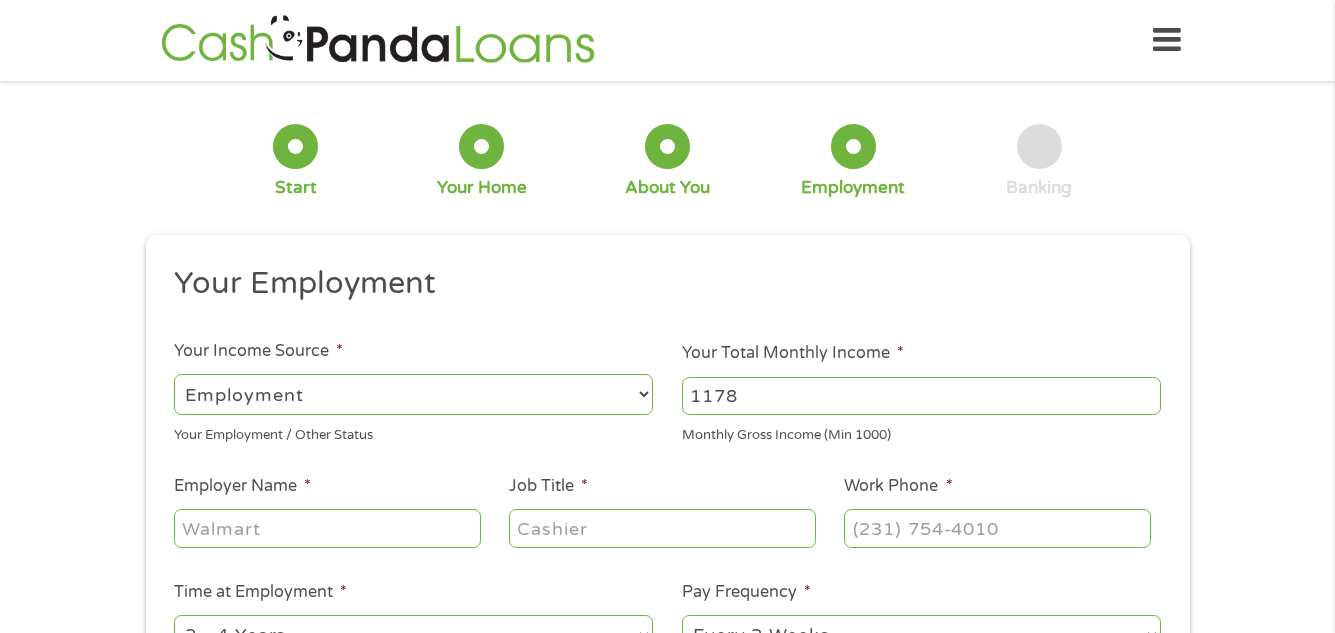 type on "1178" 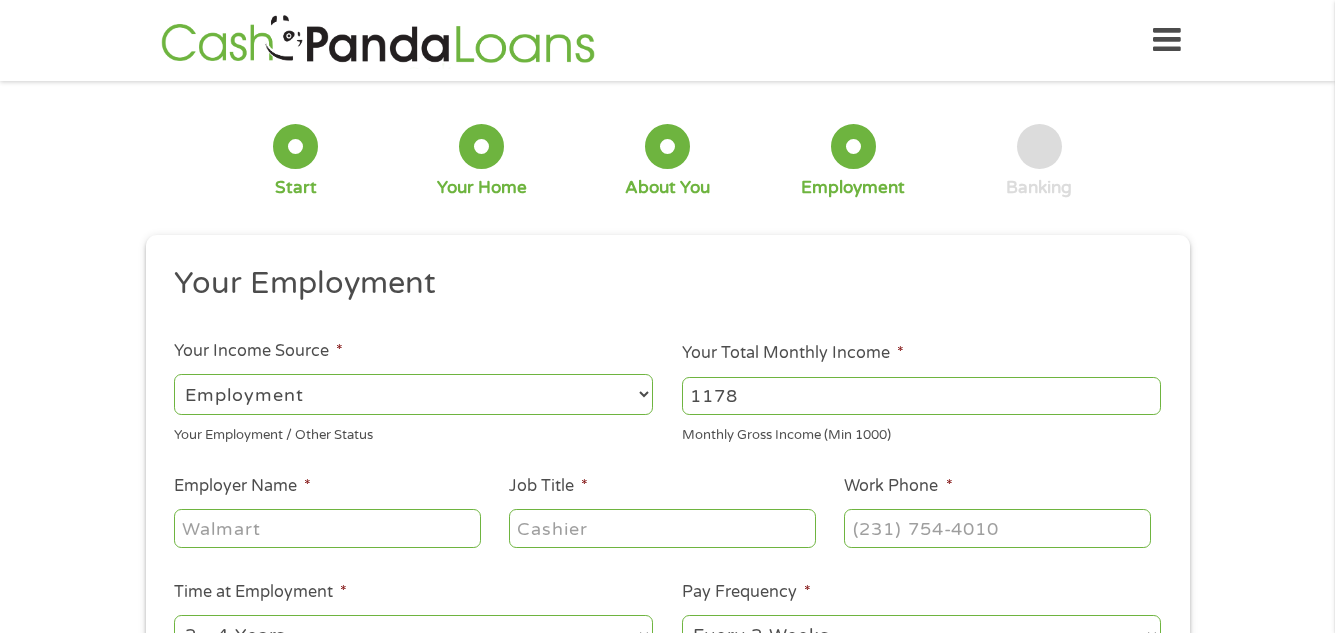 click on "Employer Name *" at bounding box center (327, 528) 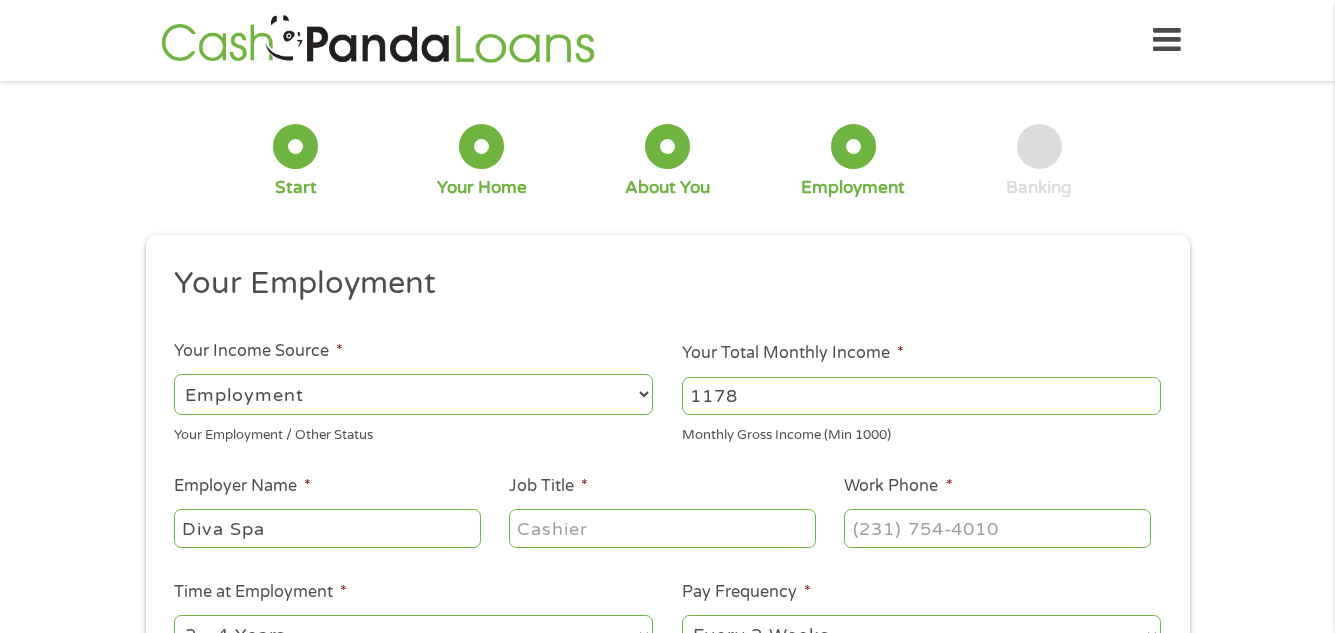 type on "Diva Spa" 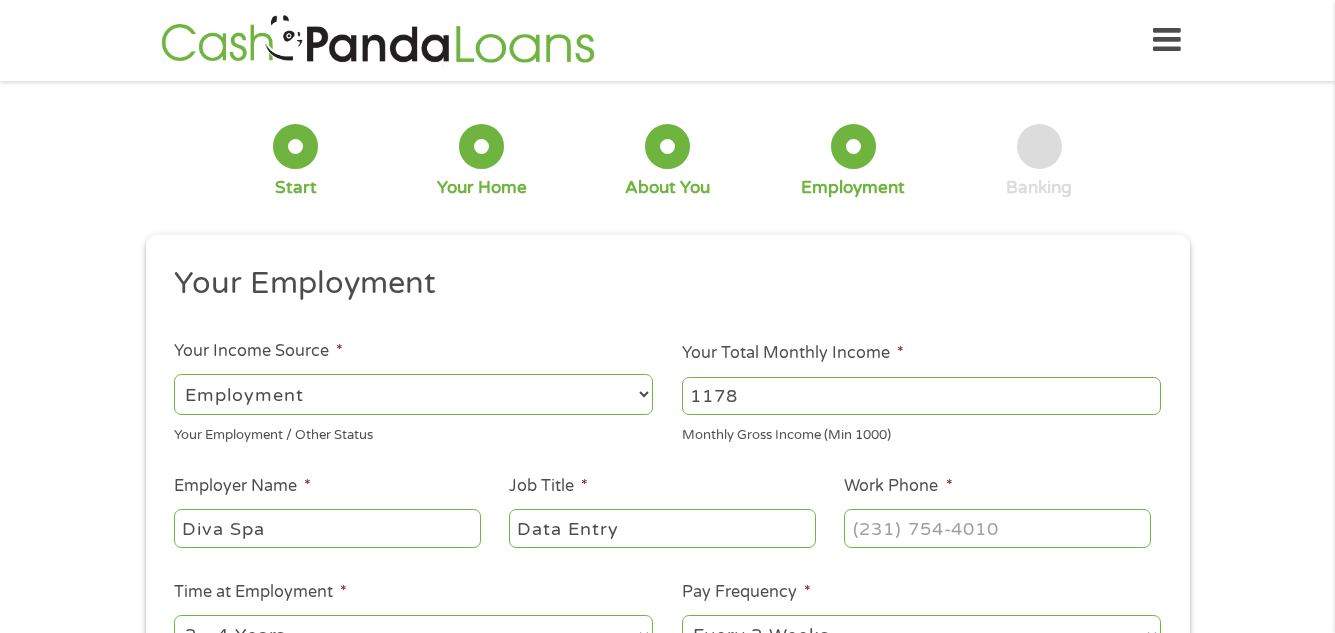 type on "Data Entry" 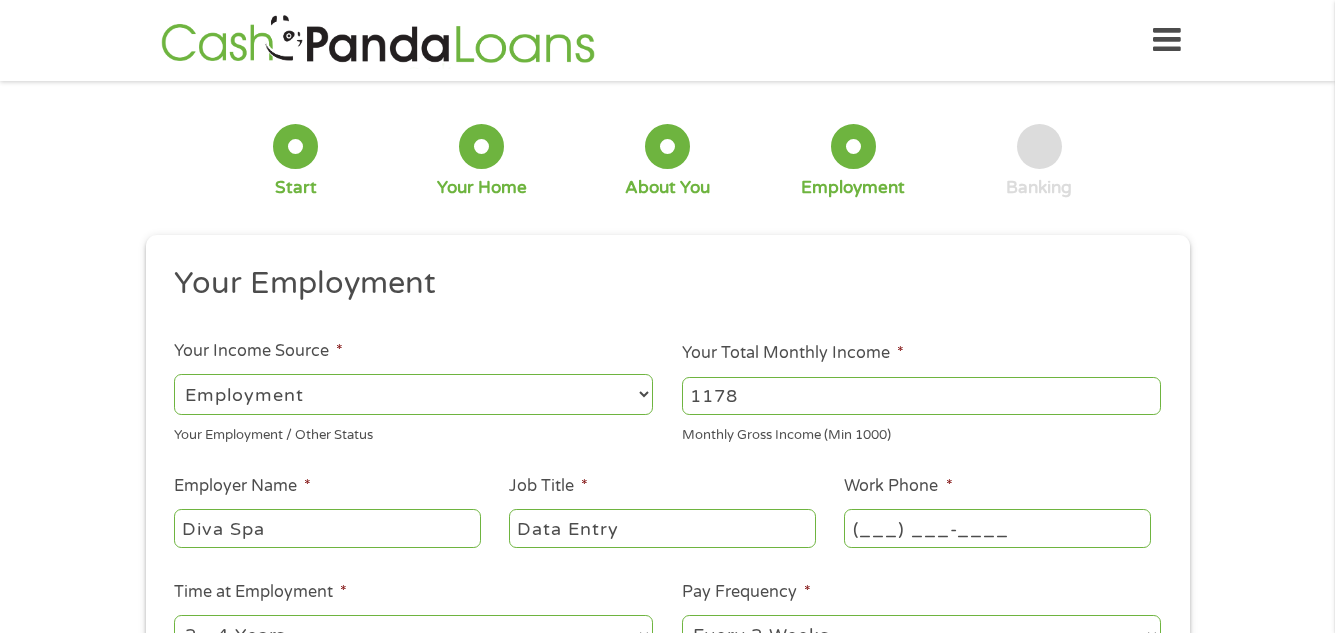click on "(___) ___-____" at bounding box center [997, 528] 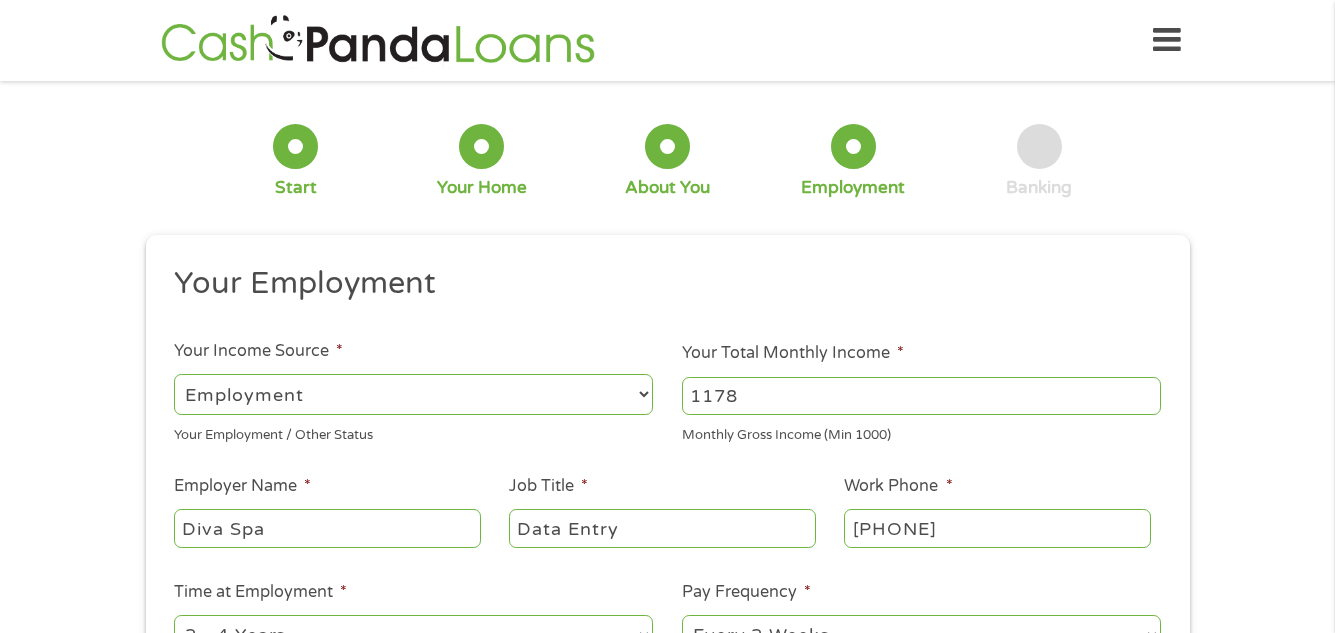 type on "([PHONE])" 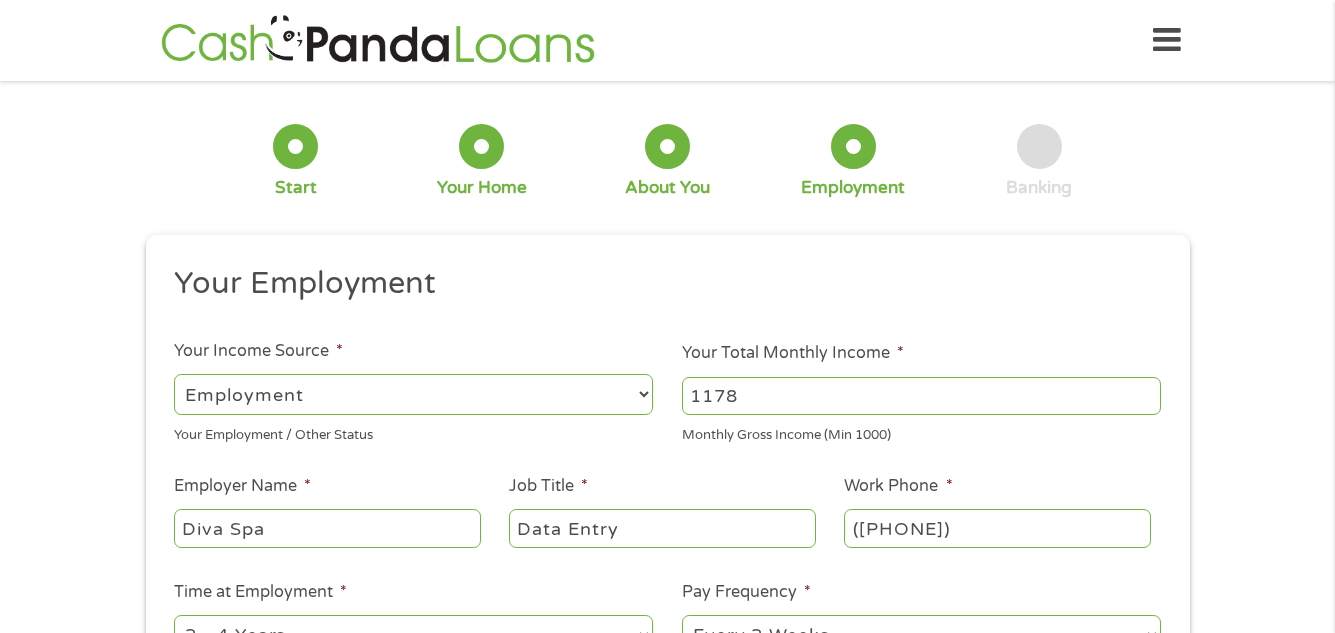 click on "1         Start   2         Your Home   3         About You   4         Employment   5         Banking   6
This field is hidden when viewing the form gclid EAIaIQobChMIv4nJiO_0jgMVQoVaBR2evANwEAAYAyAAEgLQwPD_BwE This field is hidden when viewing the form Referrer https://www.cashpandaloans.com/payday-loans/?medium=adwords&source=adwords&campaign=22549846227&adgroup=188036189468&creative=752033242951&position=&keyword=loans%20that%20accept%20everyone&utm_term=searchterm&matchtype=term&device=c&network=s&gad_source=5&gad_campaignid=22549846227&gclid=EAIaIQobChMIv4nJiO_0jgMVQoVaBR2evANwEAAYAyAAEgLQwPD_BwE This field is hidden when viewing the form Source adwords This field is hidden when viewing the form Campaign 22549846227 This field is hidden when viewing the form Medium adwords This field is hidden when viewing the form adgroup 188036189468 This field is hidden when viewing the form creative 752033242951 position keyword {term} c" at bounding box center [667, 489] 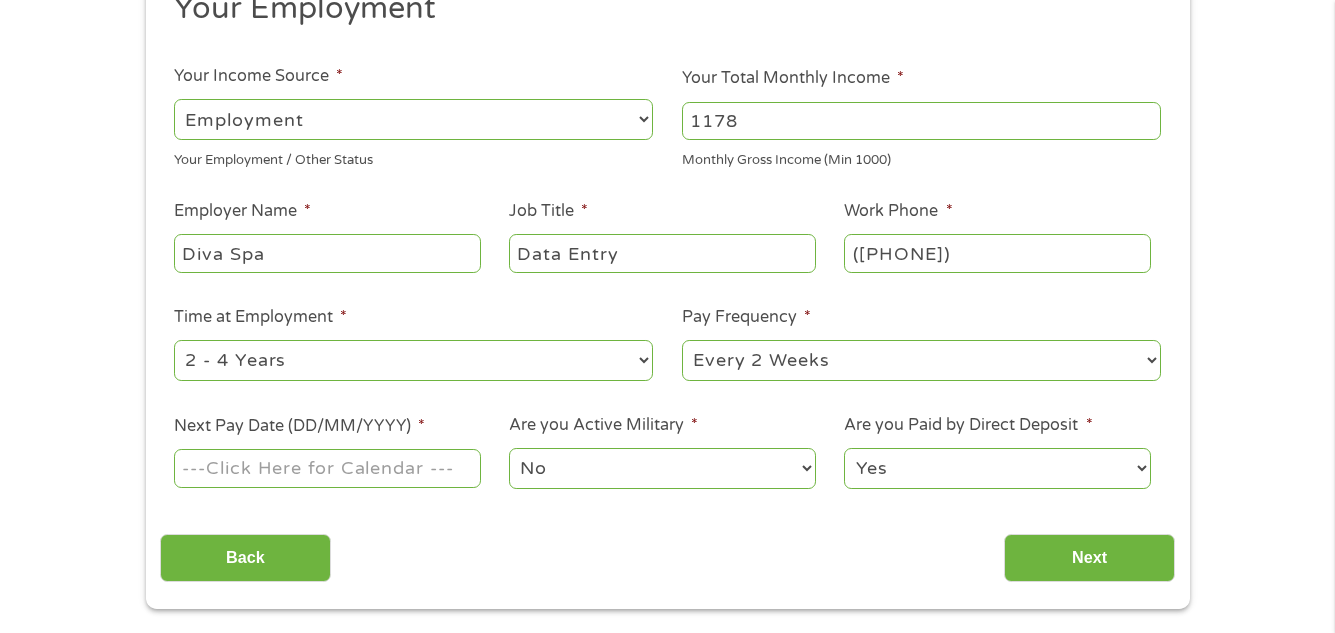 scroll, scrollTop: 400, scrollLeft: 0, axis: vertical 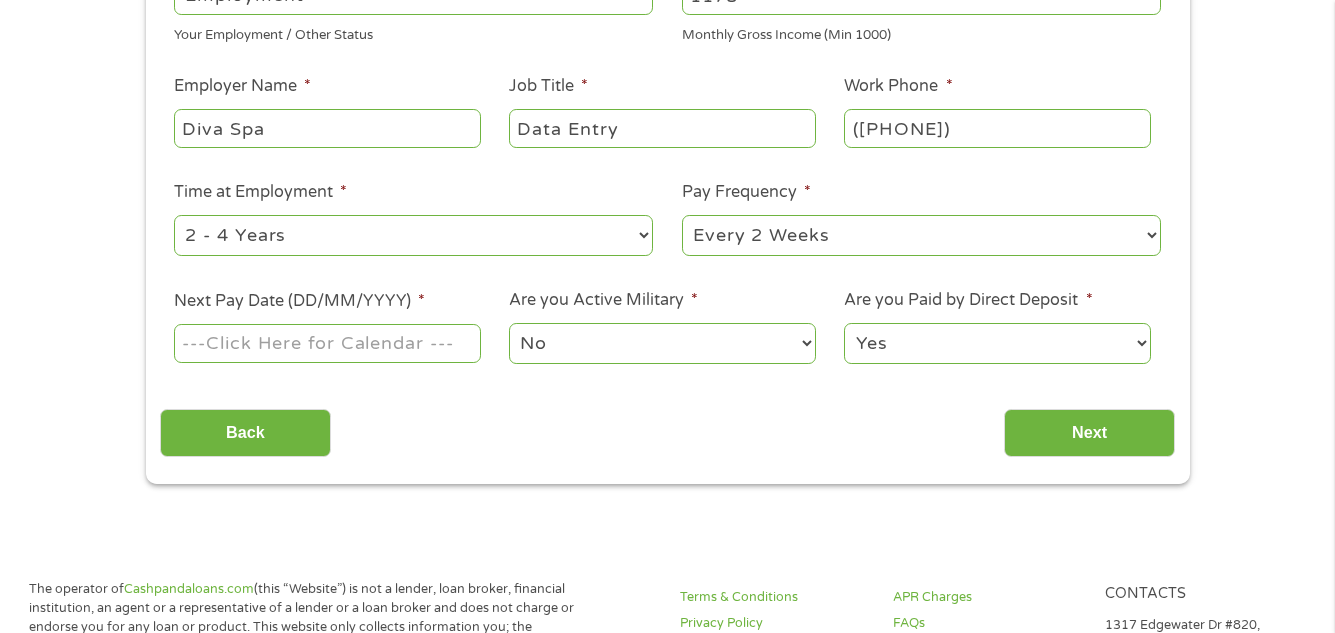 click on "--- Choose one --- 1 Year or less 1 - 2 Years 2 - 4 Years Over 4 Years" at bounding box center (413, 235) 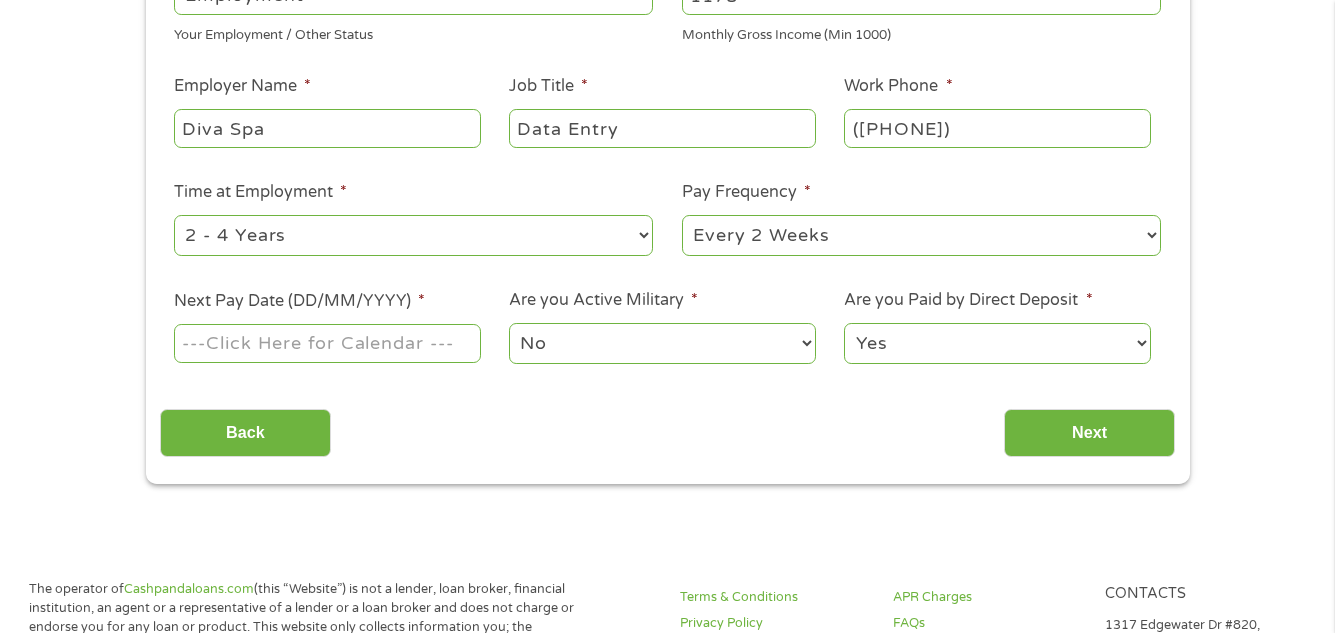 select on "60months" 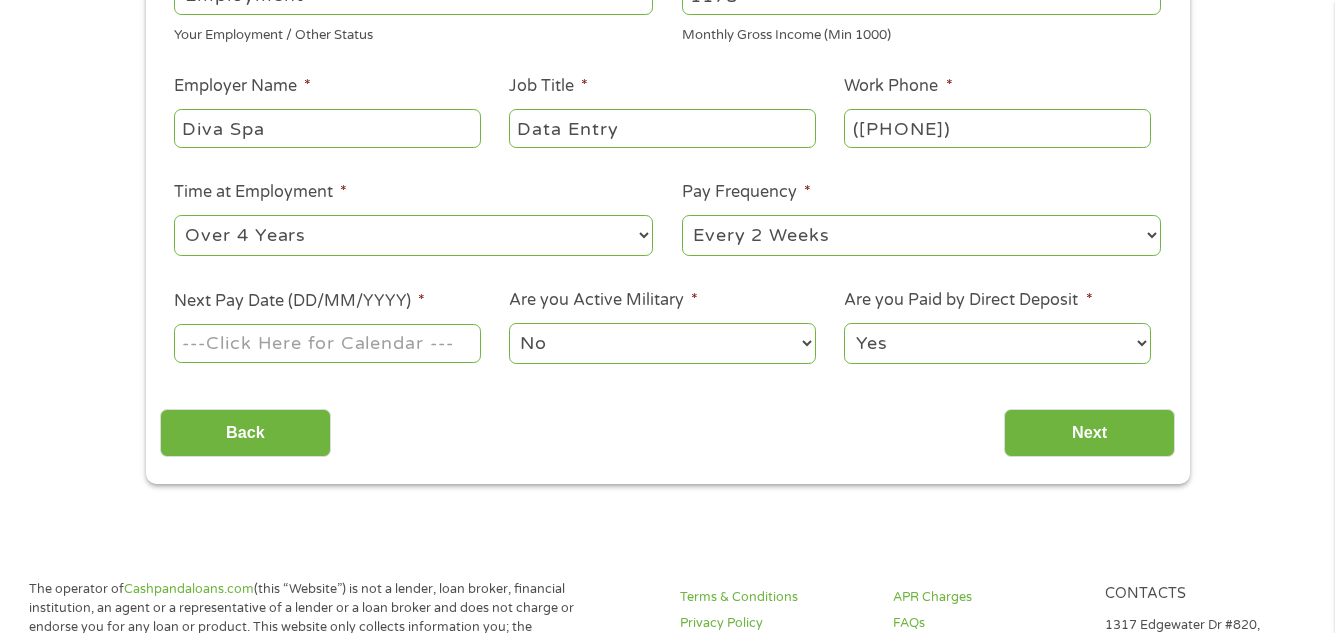 click on "--- Choose one --- 1 Year or less 1 - 2 Years 2 - 4 Years Over 4 Years" at bounding box center [413, 235] 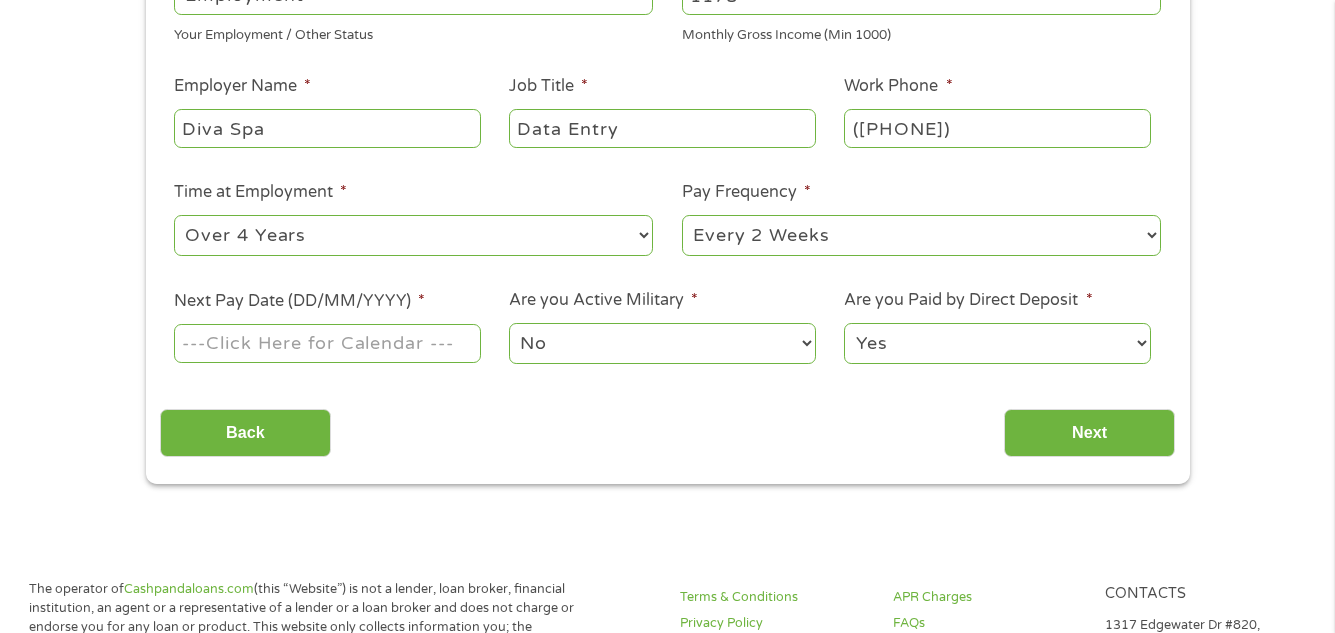 click on "--- Choose one --- Every 2 Weeks Every Week Monthly Semi-Monthly" at bounding box center (921, 235) 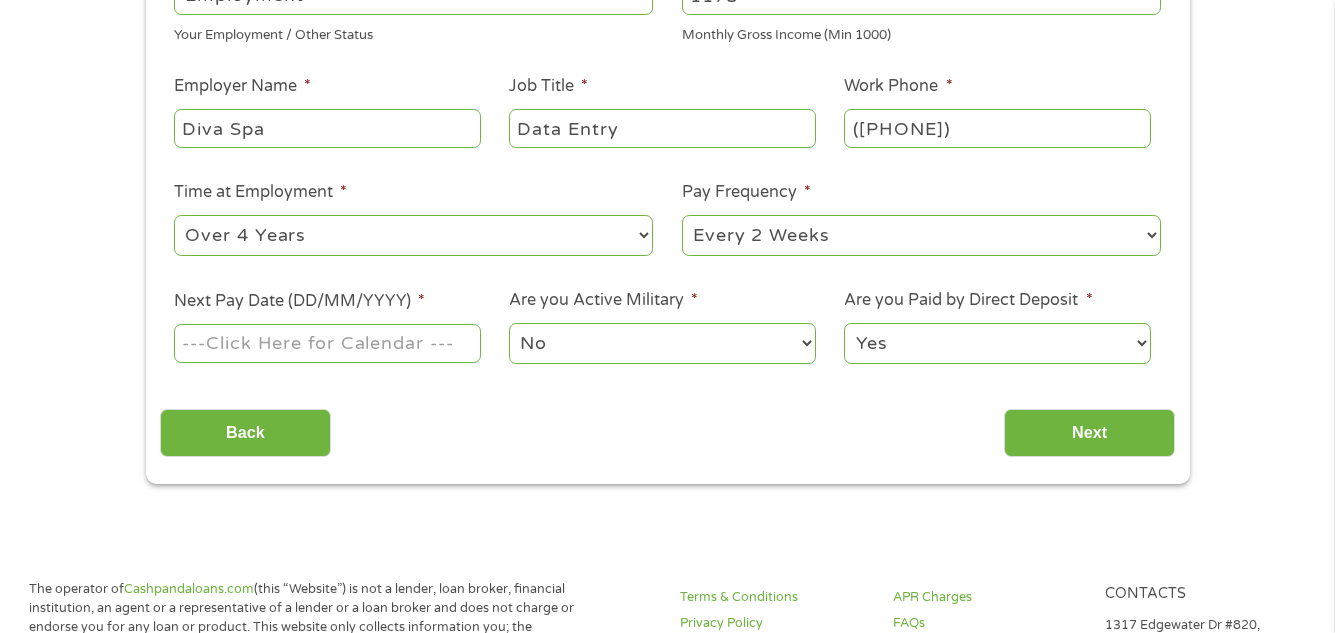 select on "monthly" 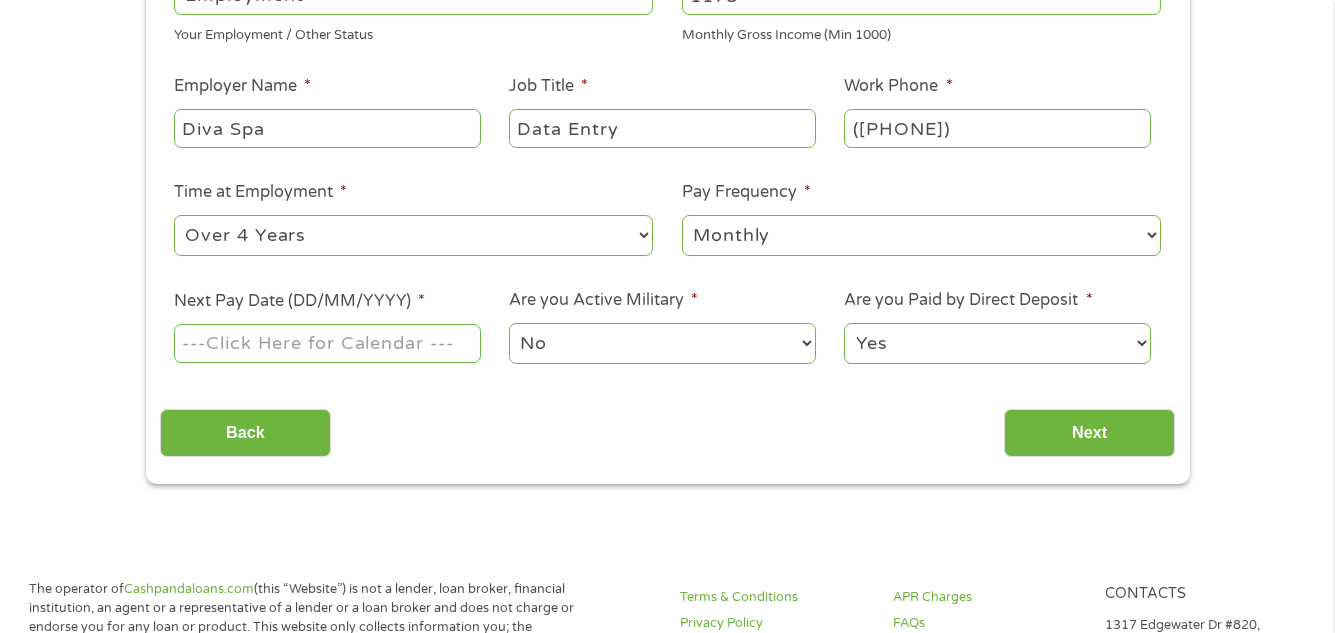 click on "--- Choose one --- Every 2 Weeks Every Week Monthly Semi-Monthly" at bounding box center (921, 235) 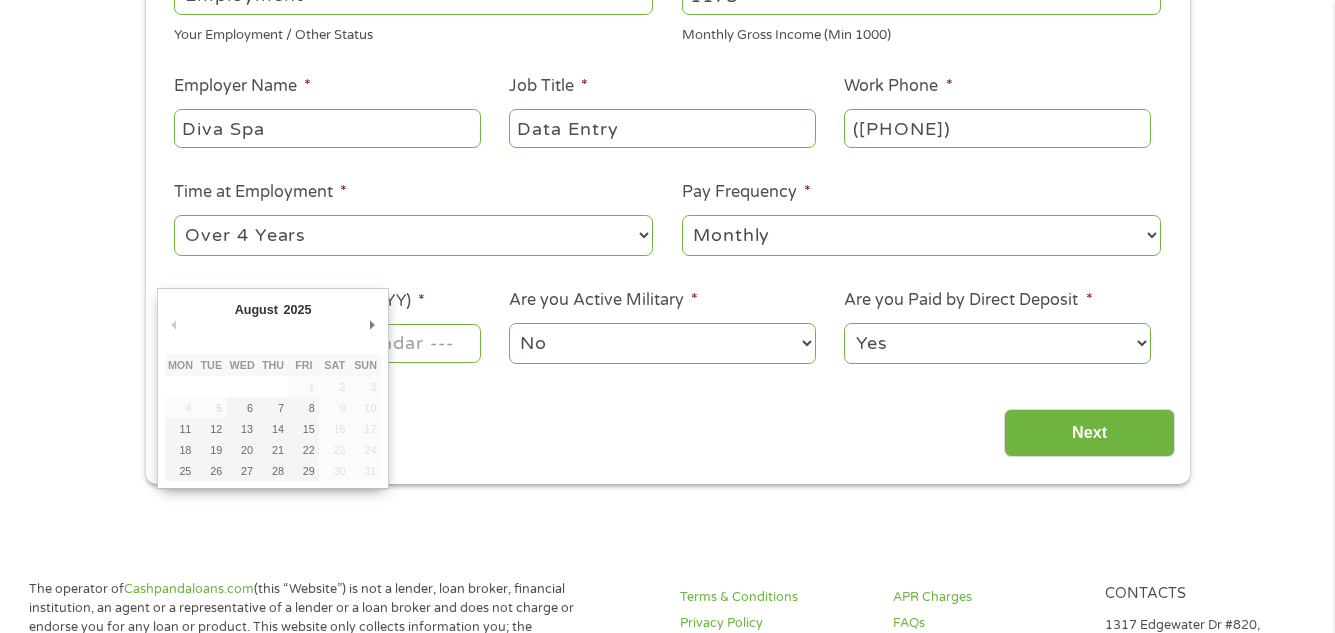 click on "Home   Get Loan Offer   How it works   FAQs   Blog   Cash Loans   Quick Loans   Online Loans   Payday Loans   Cash Advances   Préstamos   Paycheck Loans Near Me   Artificial Intelligence Loans   Contact Us
1         Start   2         Your Home   3         About You   4         Employment   5         Banking   6
This field is hidden when viewing the form gclid EAIaIQobChMIv4nJiO_0jgMVQoVaBR2evANwEAAYAyAAEgLQwPD_BwE This field is hidden when viewing the form Referrer https://www.cashpandaloans.com/payday-loans/?medium=adwords&source=adwords&campaign=22549846227&adgroup=188036189468&creative=752033242951&position=&keyword=loans%20that%20accept%20everyone&utm_term=searchterm&matchtype=term&device=c&network=s&gad_source=5&gad_campaignid=22549846227&gclid=EAIaIQobChMIv4nJiO_0jgMVQoVaBR2evANwEAAYAyAAEgLQwPD_BwE This field is hidden when viewing the form Source adwords This field is hidden when viewing the form Campaign c s" at bounding box center (667, 869) 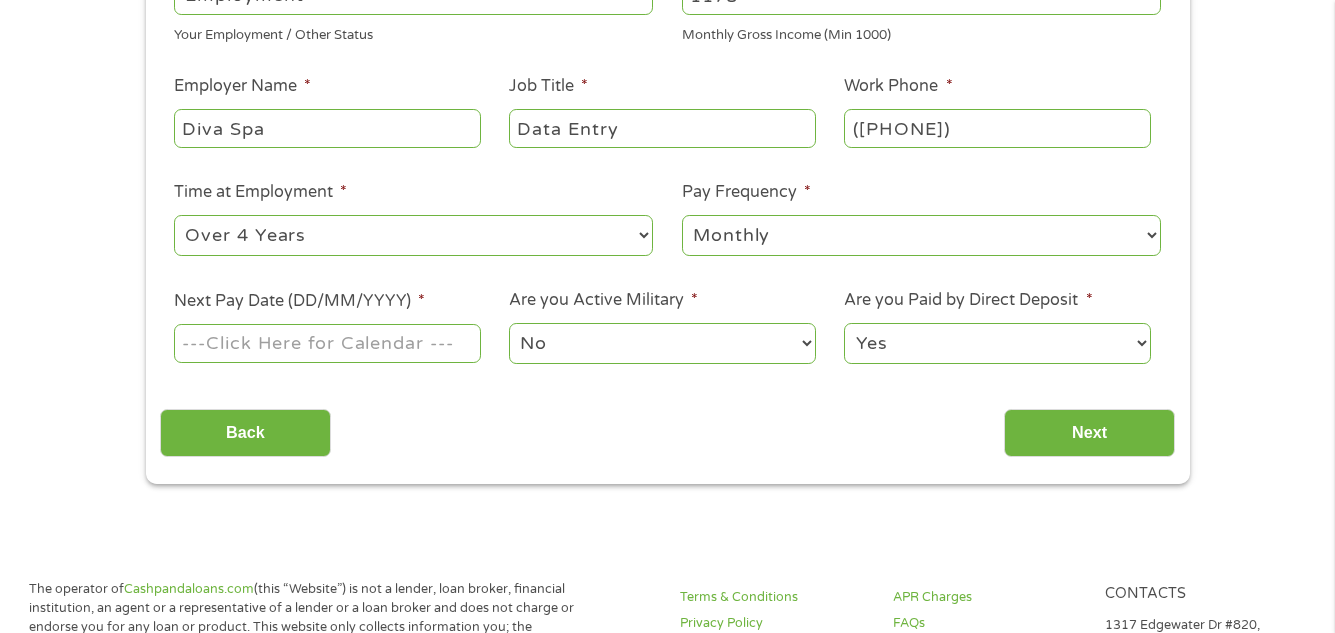 click on "Next Pay Date (DD/MM/YYYY) *" at bounding box center [327, 343] 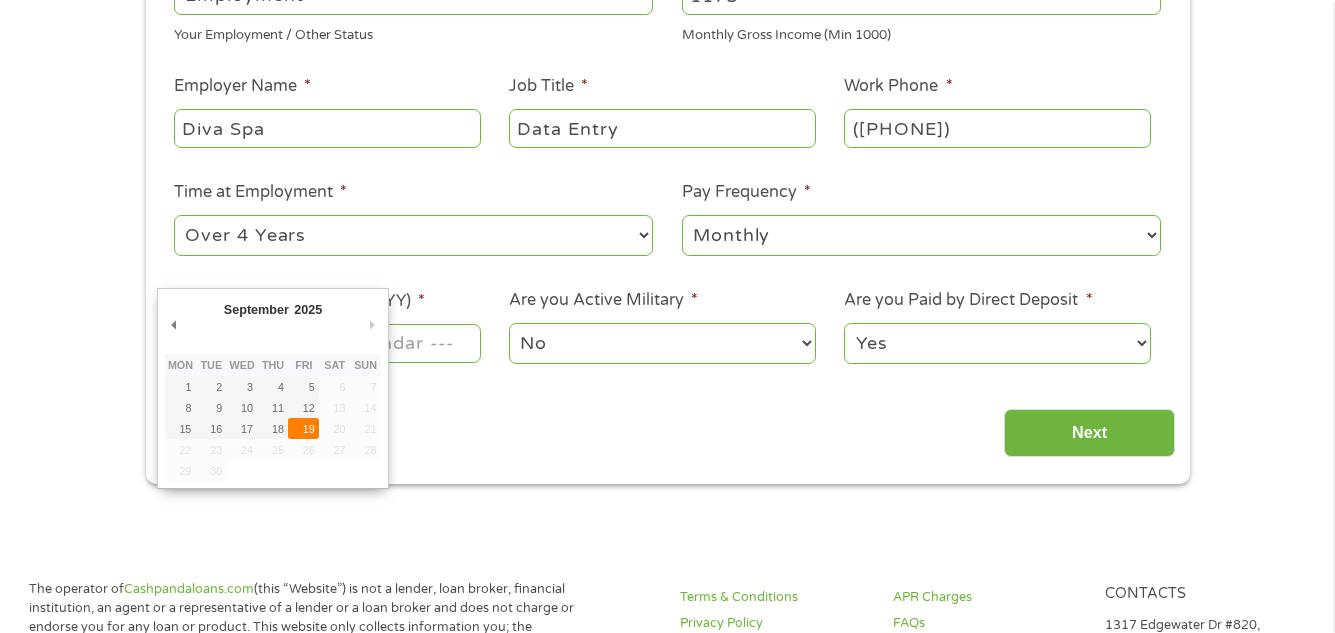 type on "[DATE]" 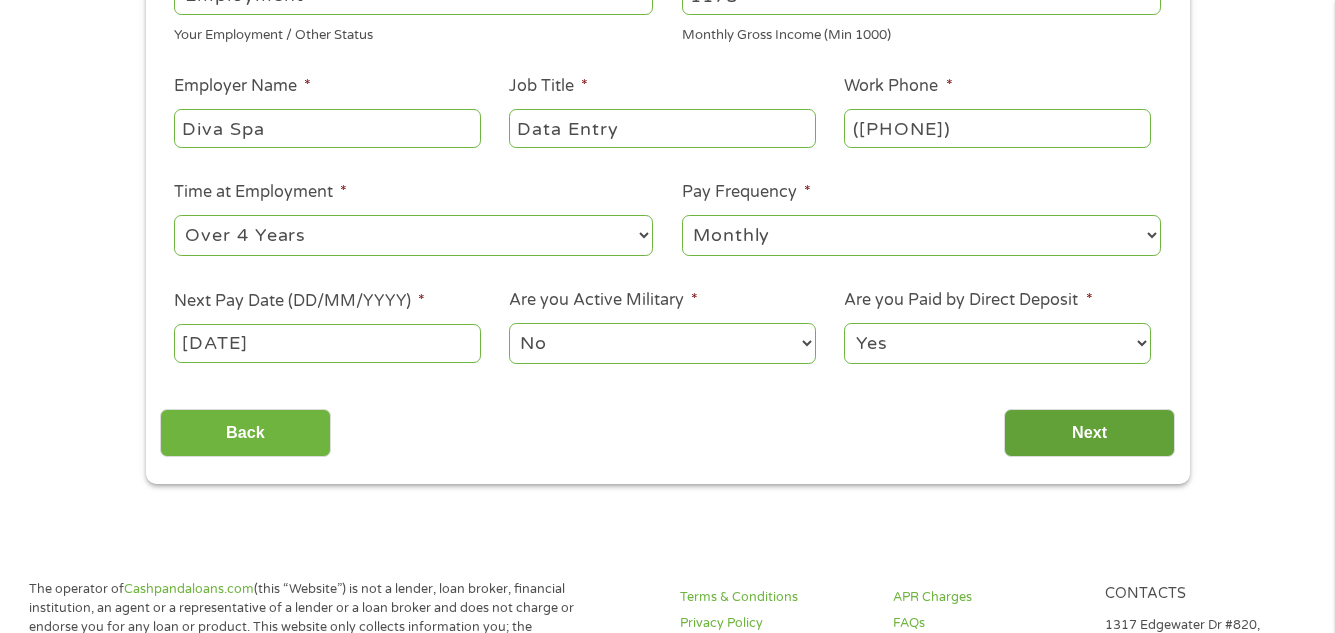 click on "Next" at bounding box center (1089, 433) 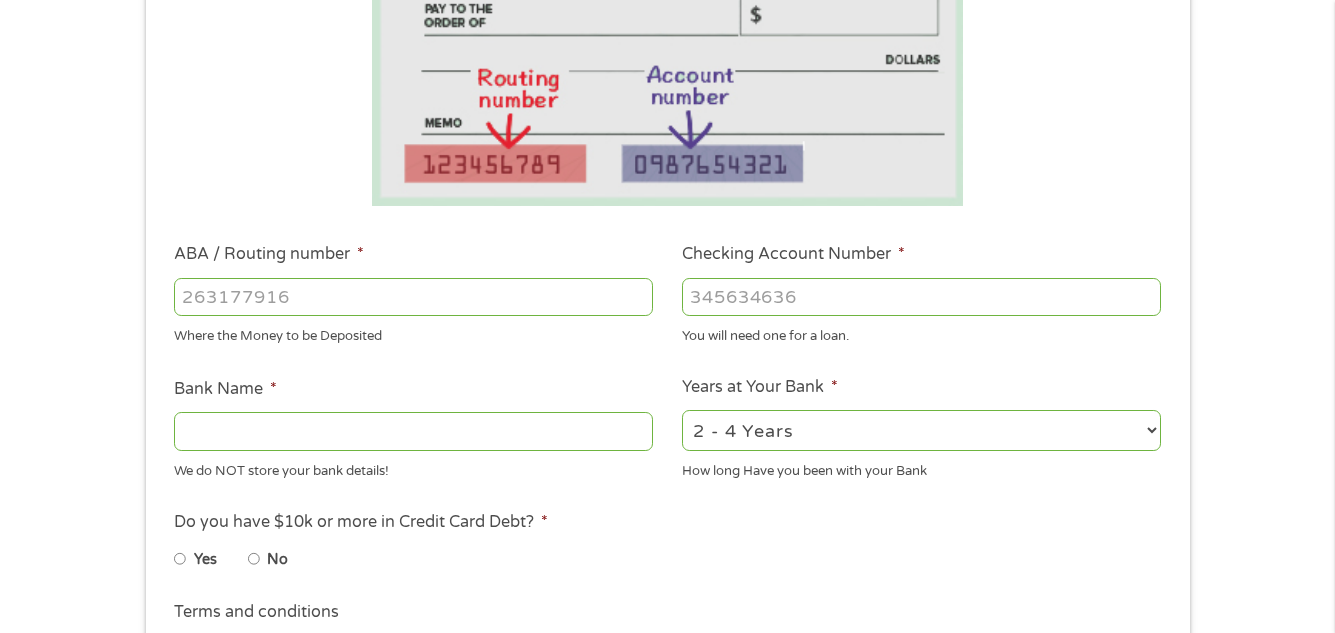 scroll, scrollTop: 382, scrollLeft: 0, axis: vertical 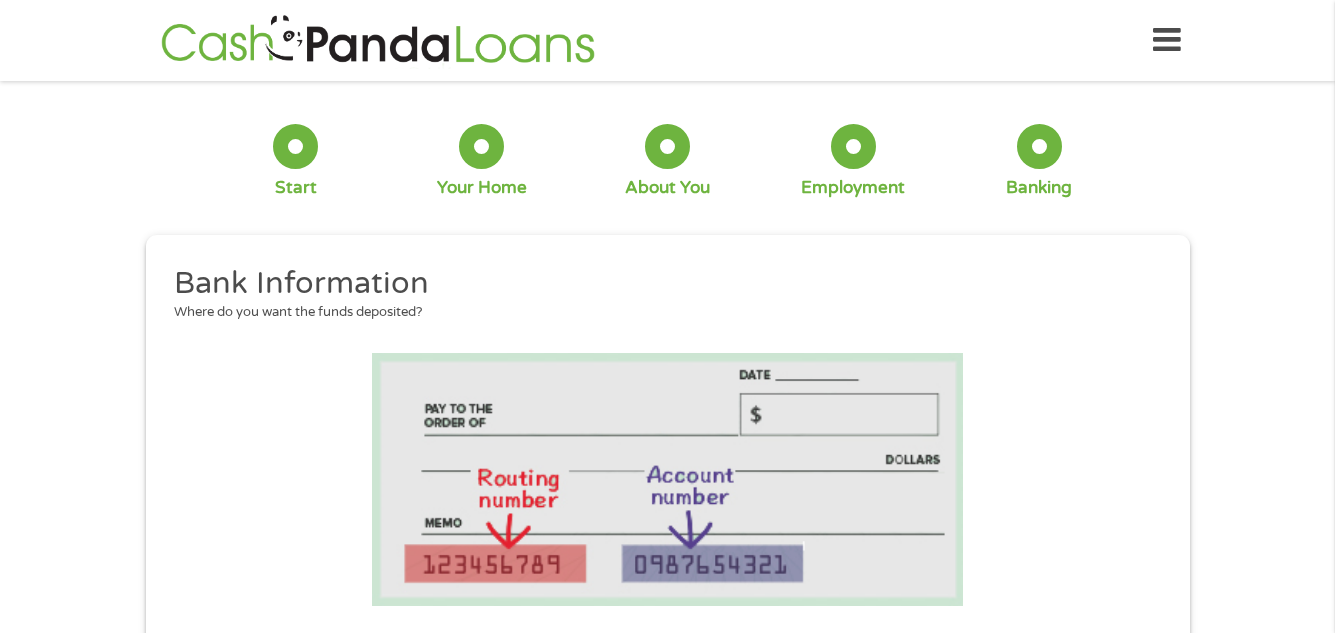 click at bounding box center (667, 479) 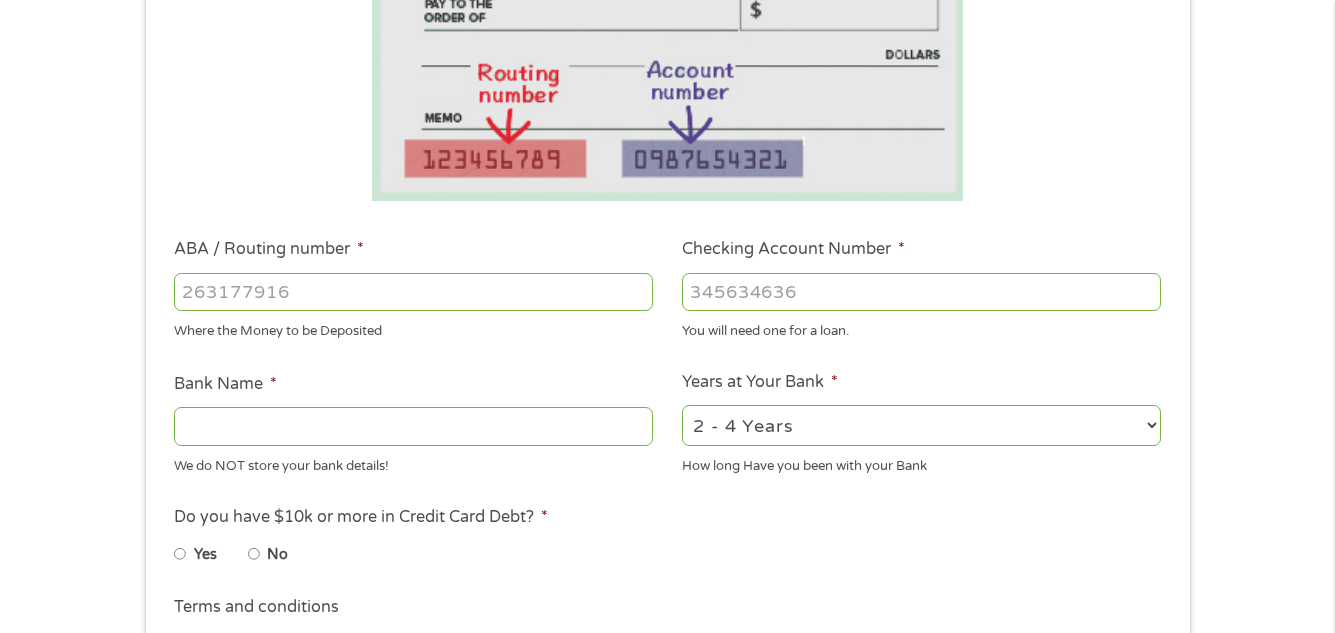 scroll, scrollTop: 480, scrollLeft: 0, axis: vertical 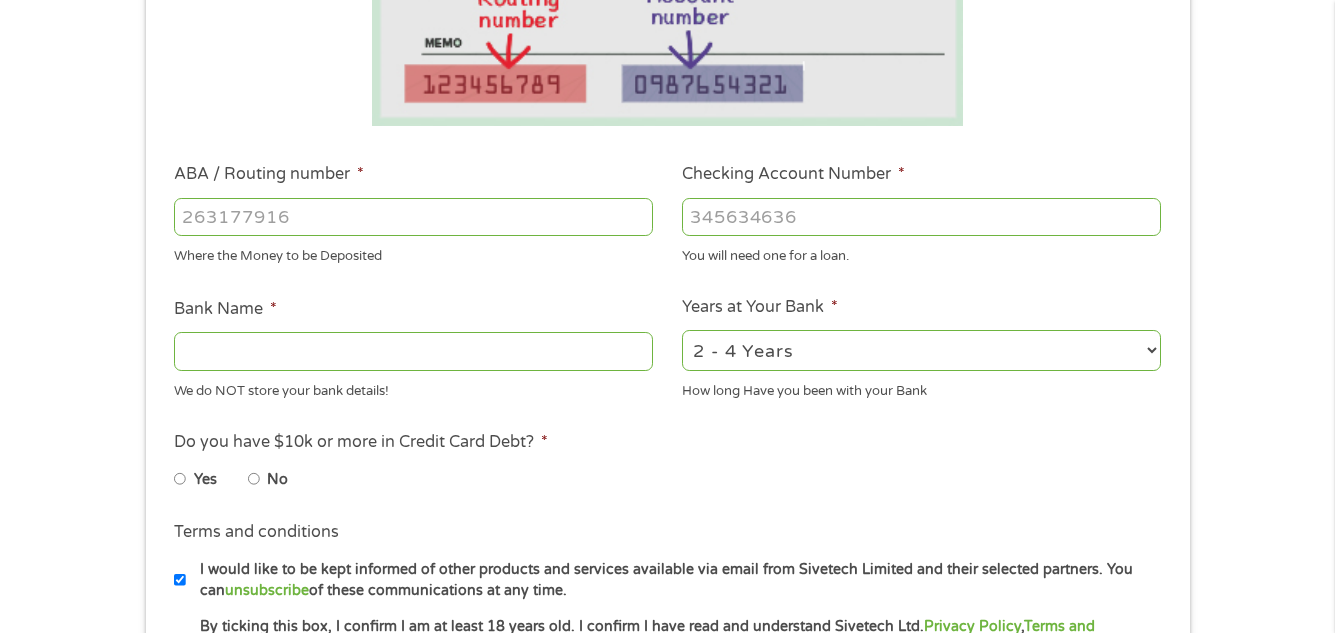 click on "ABA / Routing number *" at bounding box center [413, 217] 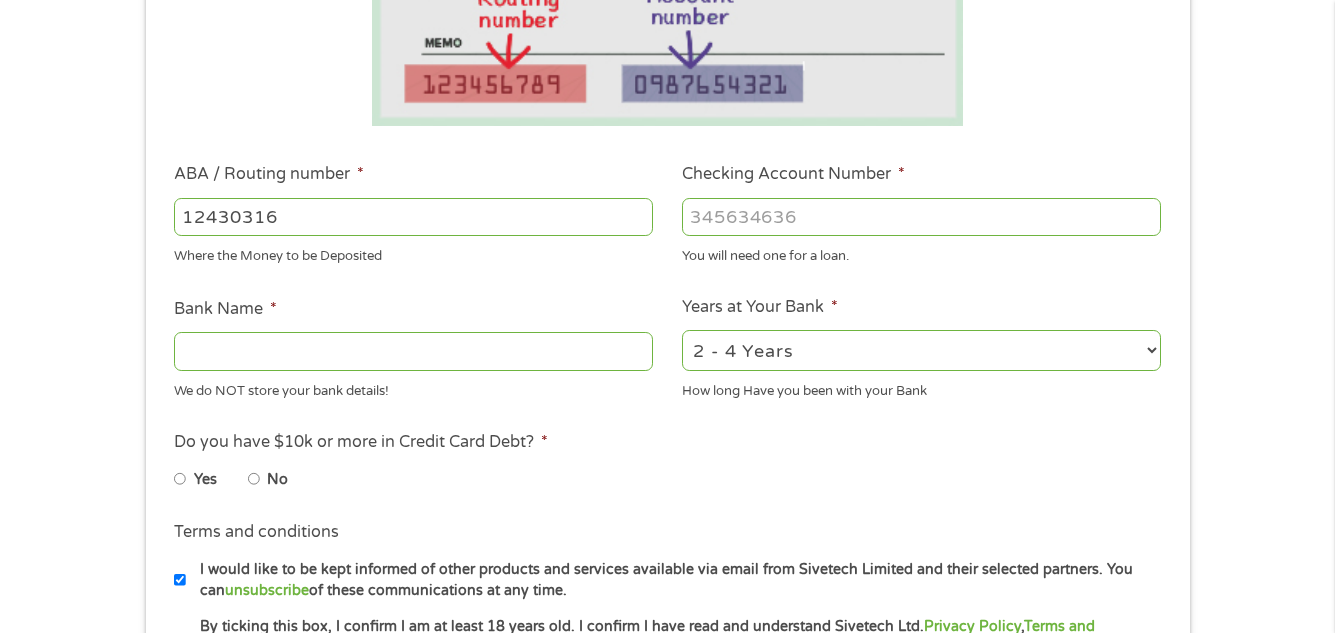 type on "124303162" 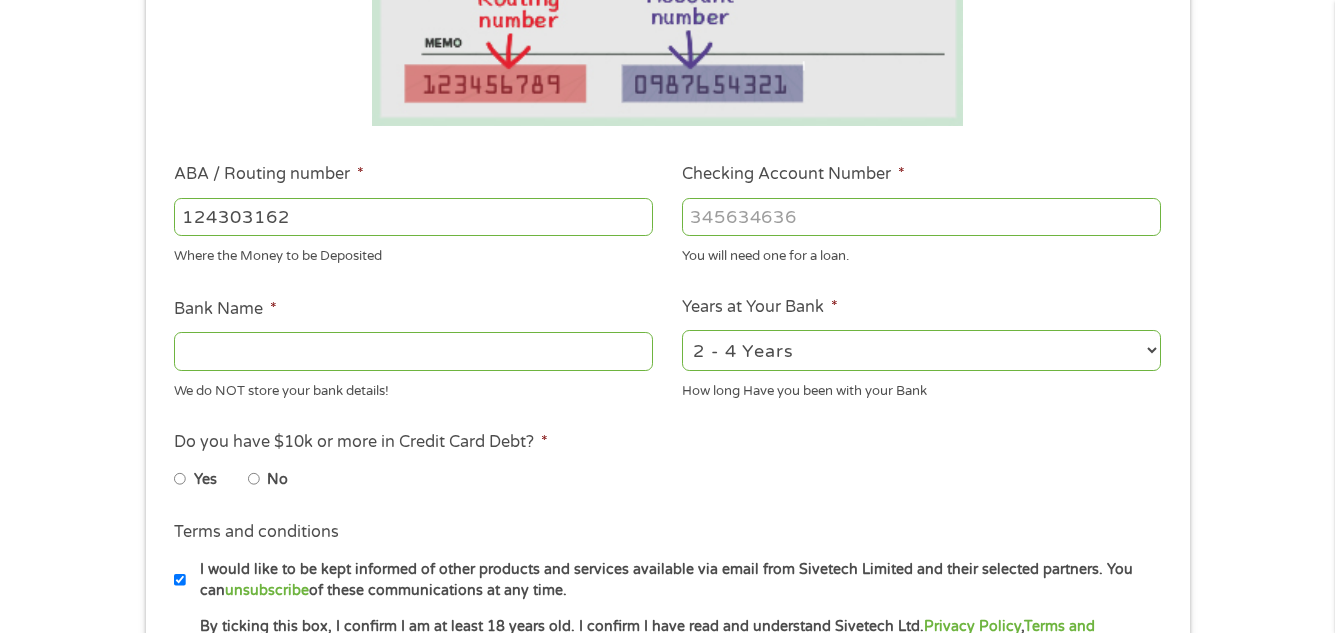 type on "GOBANK A DIVISION OF GREEN DOT BANK" 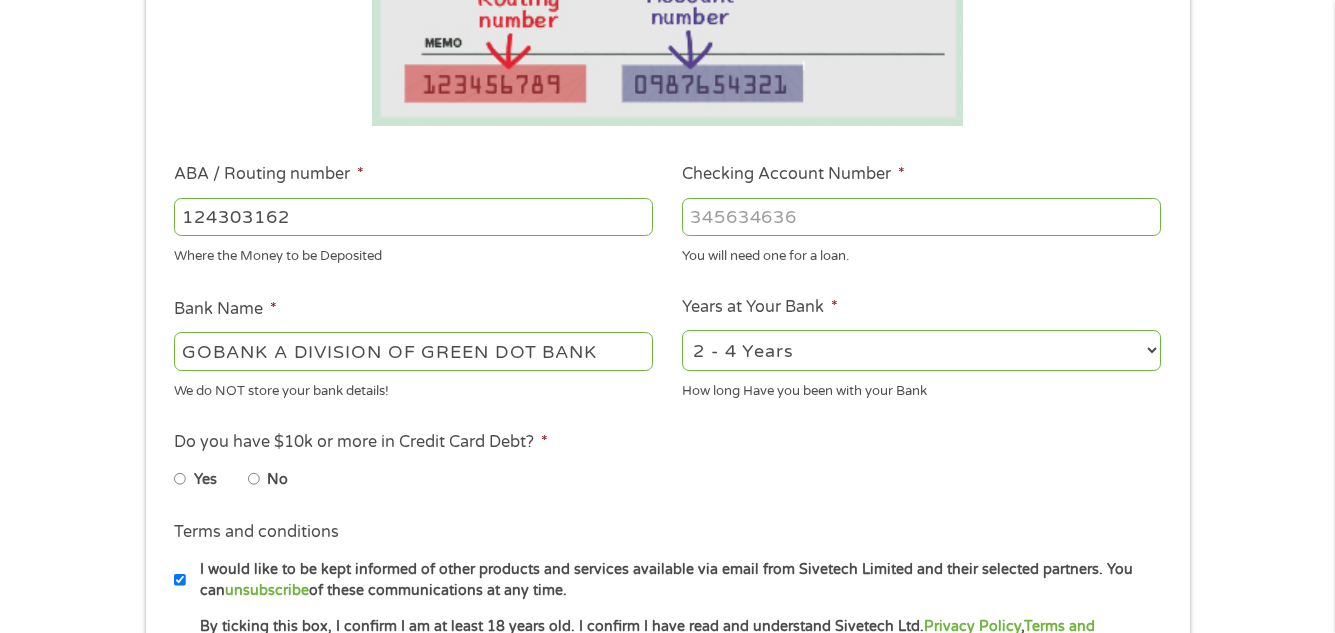 type on "124303162" 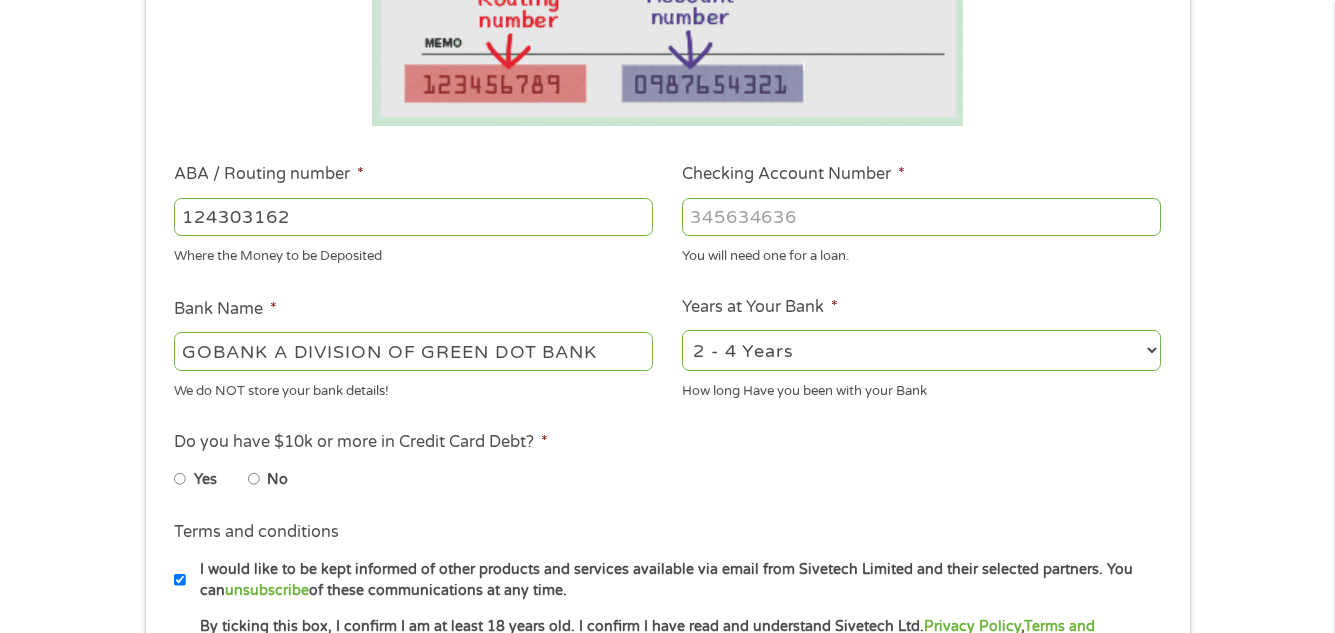 click on "Checking Account Number *" at bounding box center (921, 217) 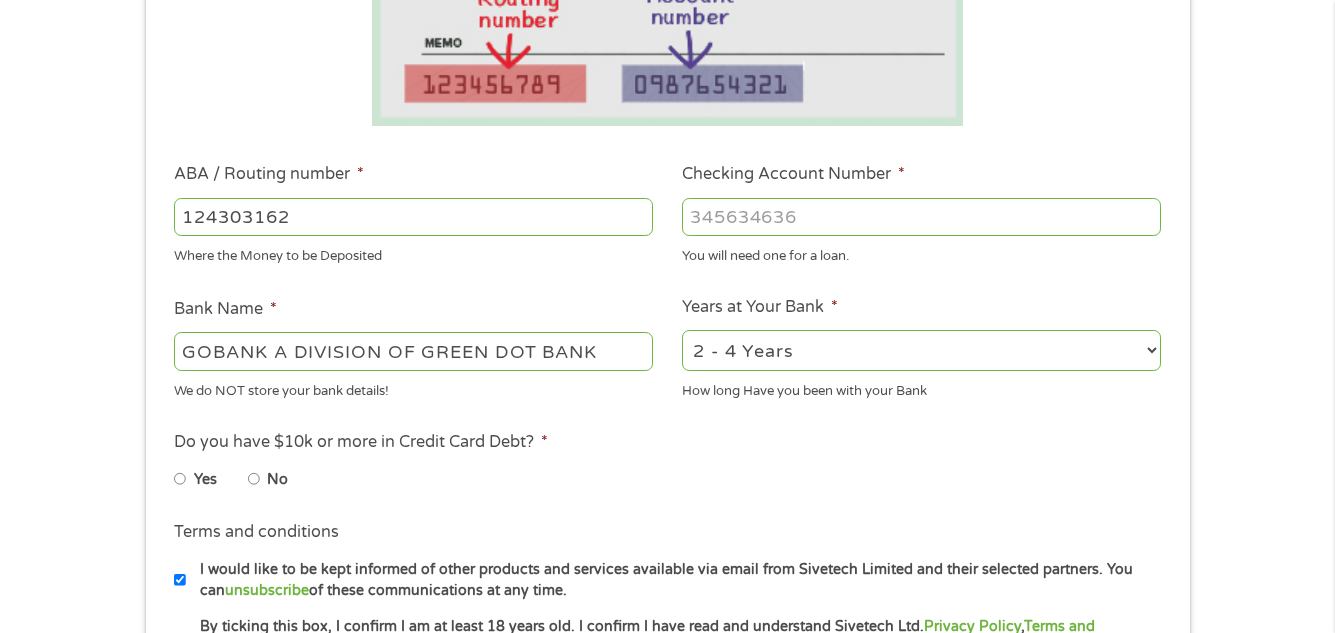 type on "[NUMBER]" 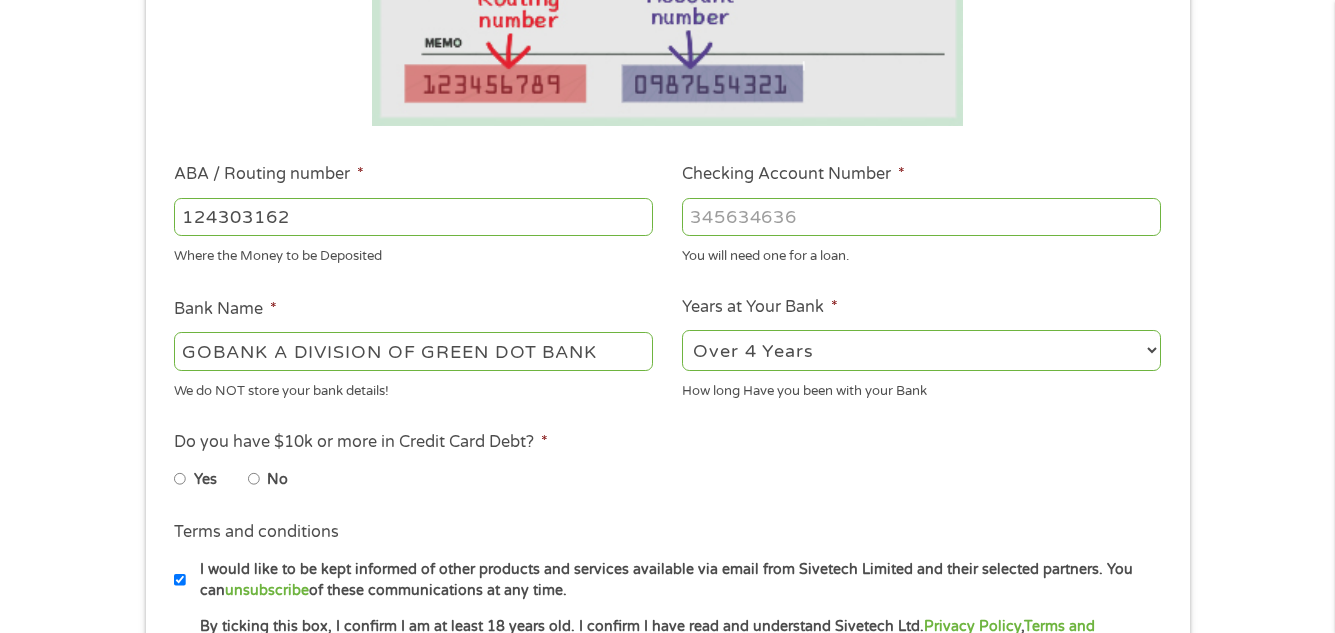 click on "2 - 4 Years 6 - 12 Months 1 - 2 Years Over 4 Years" at bounding box center (921, 350) 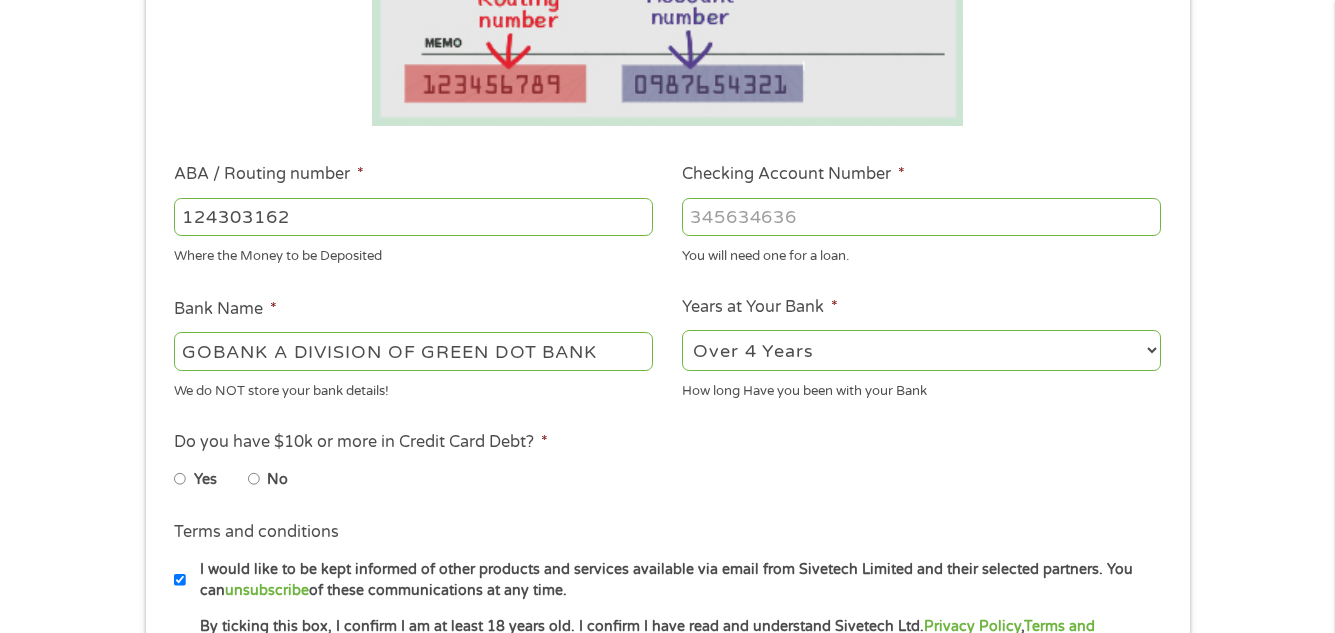 click on "No" at bounding box center (284, 479) 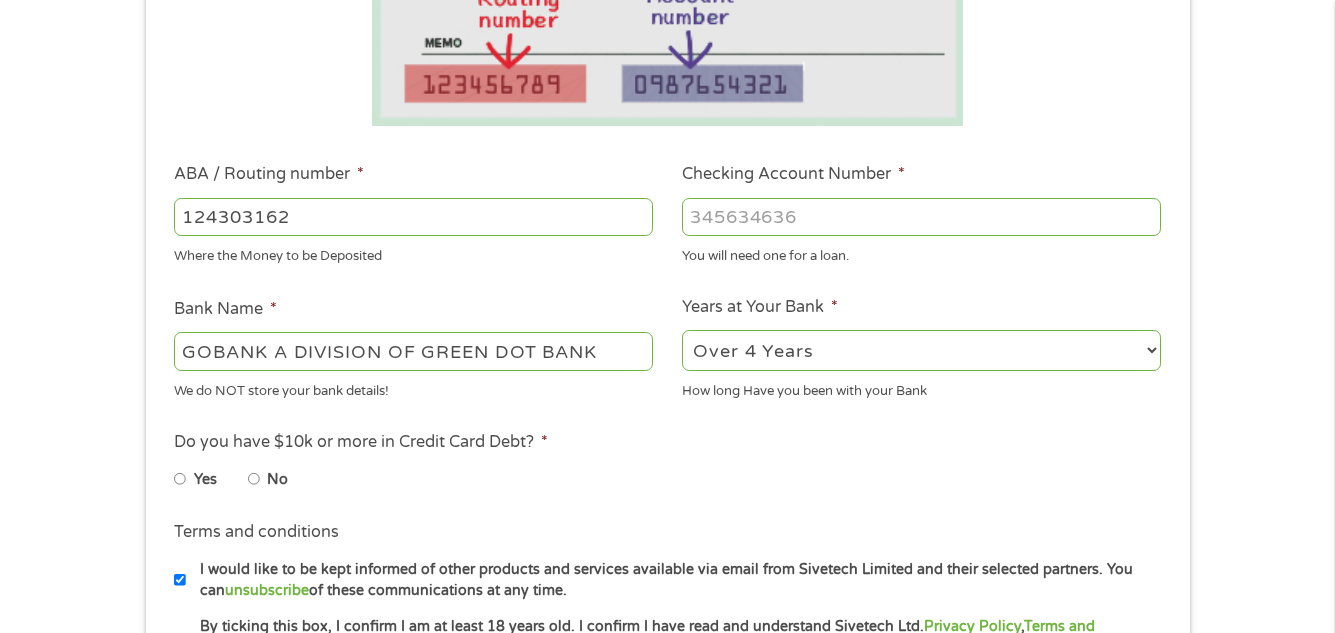 click on "No" at bounding box center (254, 479) 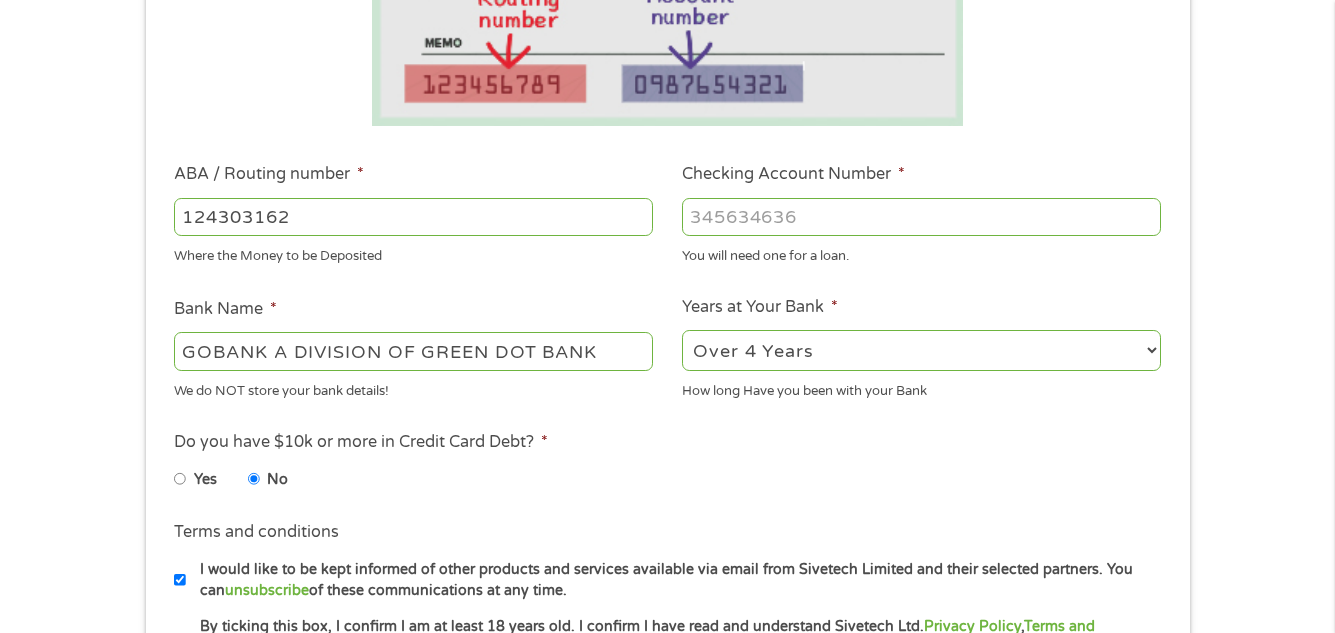 click on "Yes
No" at bounding box center [667, 483] 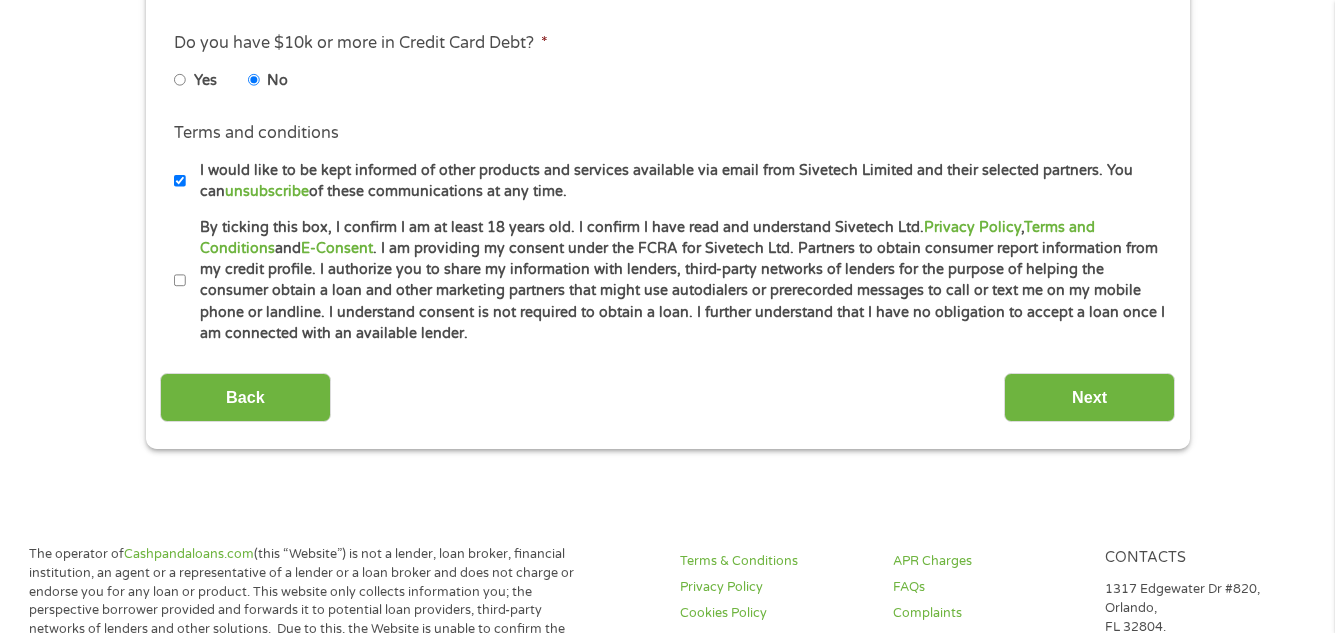 scroll, scrollTop: 920, scrollLeft: 0, axis: vertical 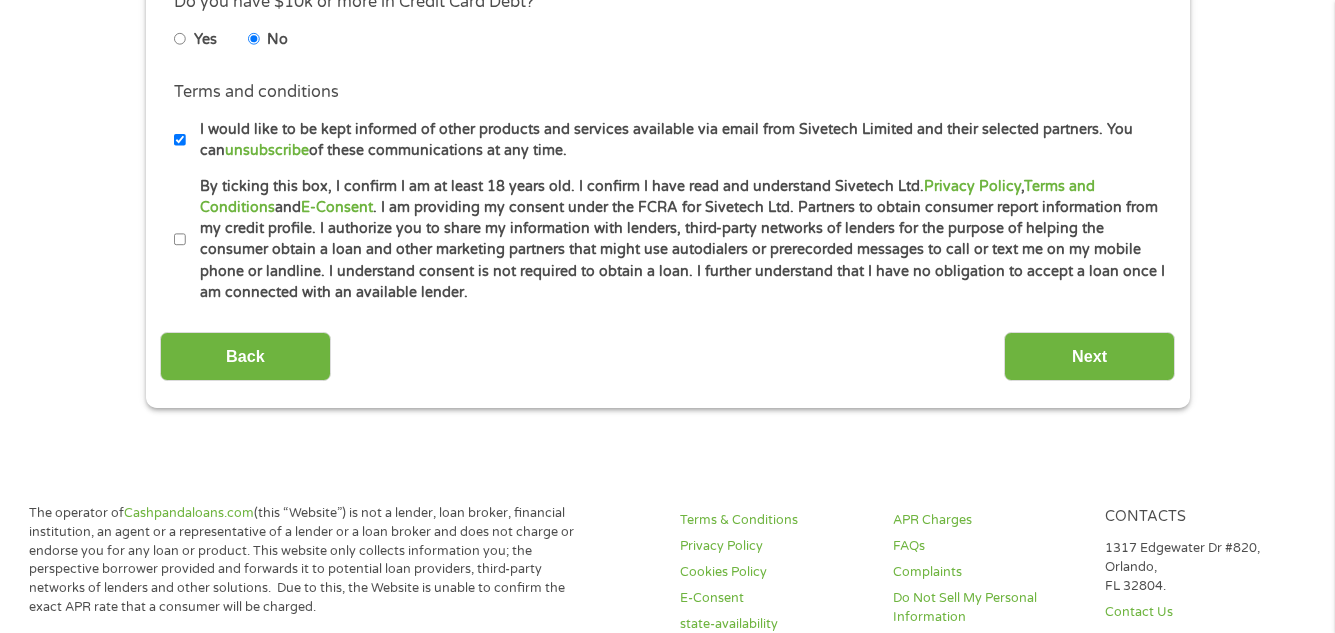 click on "By ticking this box, I confirm I am at least 18 years old. I confirm I have read and understand Sivetech Ltd.  Privacy Policy ,  Terms and Conditions  and  E-Consent . I am providing my consent under the FCRA for Sivetech Ltd. Partners to obtain consumer report information from my credit profile. I authorize you to share my information with lenders, third-party networks of lenders for the purpose of helping the consumer obtain a loan and other marketing partners that might use autodialers or prerecorded messages to call or text me on my mobile phone or landline. I understand consent is not required to obtain a loan. I further understand that I have no obligation to accept a loan once I am connected with an available lender." at bounding box center [180, 240] 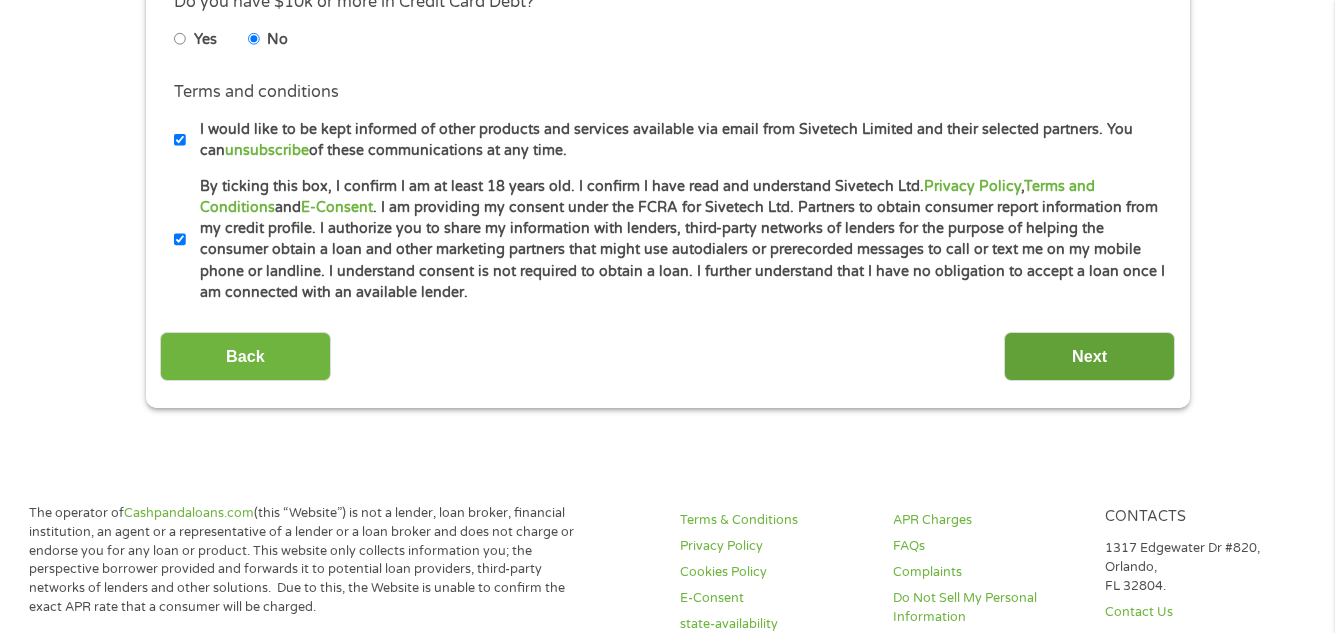 click on "Next" at bounding box center (1089, 356) 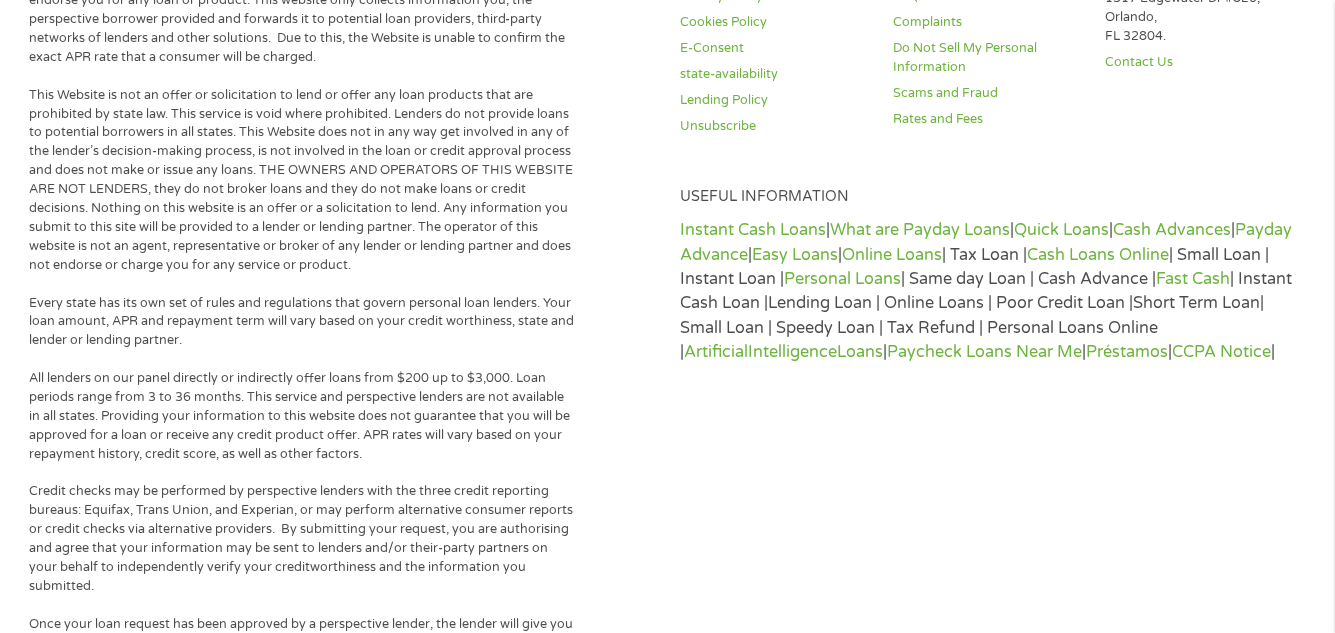 scroll, scrollTop: 8, scrollLeft: 8, axis: both 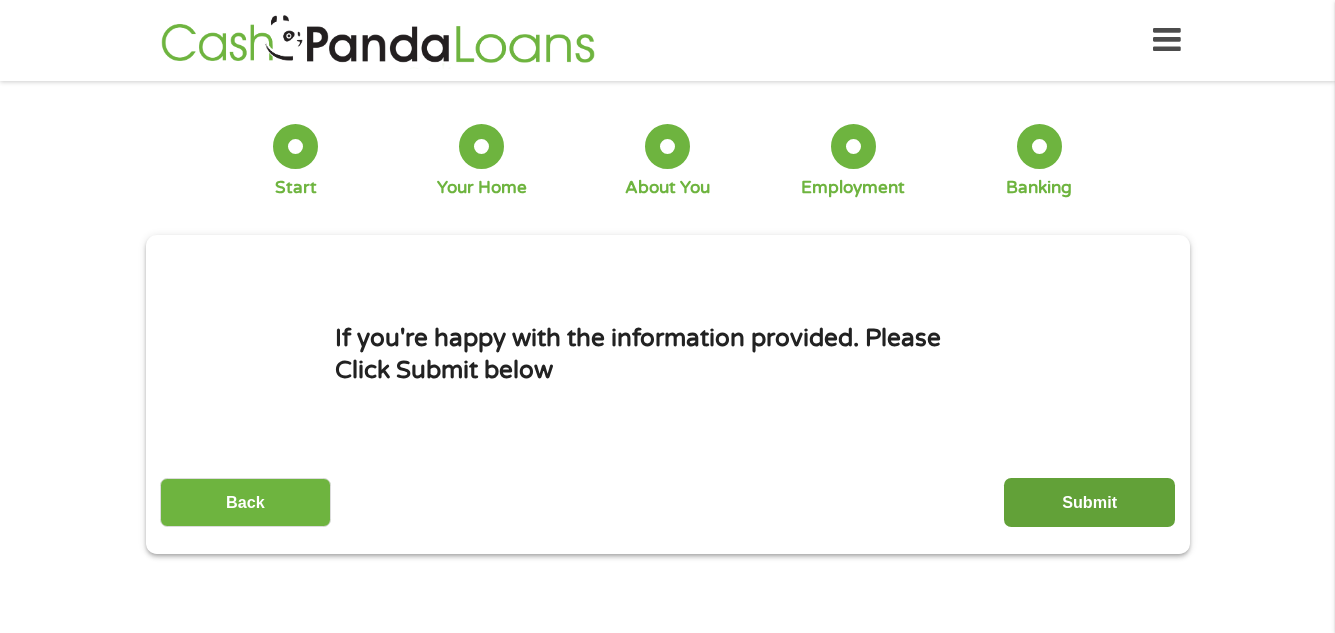 click on "Submit" at bounding box center [1089, 502] 